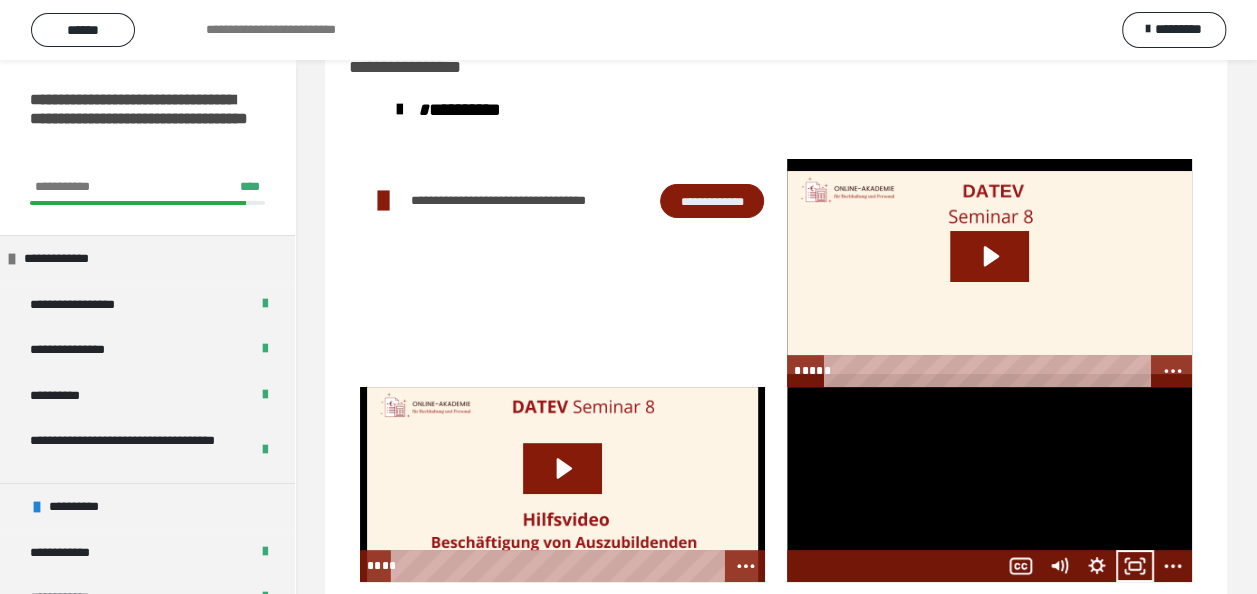 scroll, scrollTop: 60, scrollLeft: 0, axis: vertical 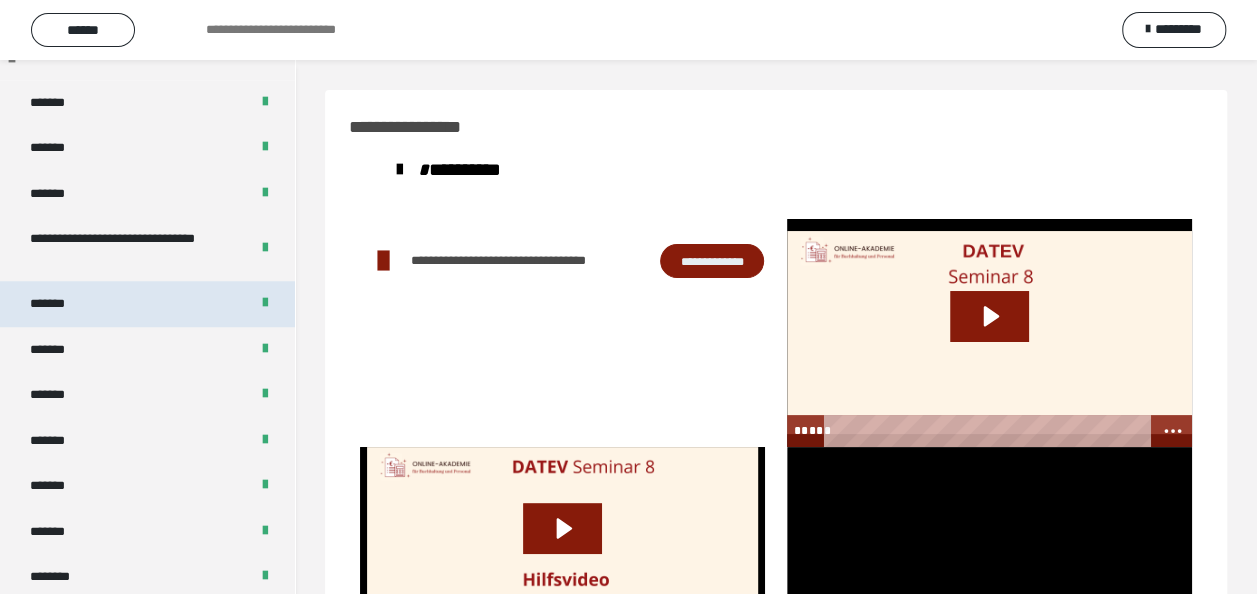 click on "*******" at bounding box center (63, 304) 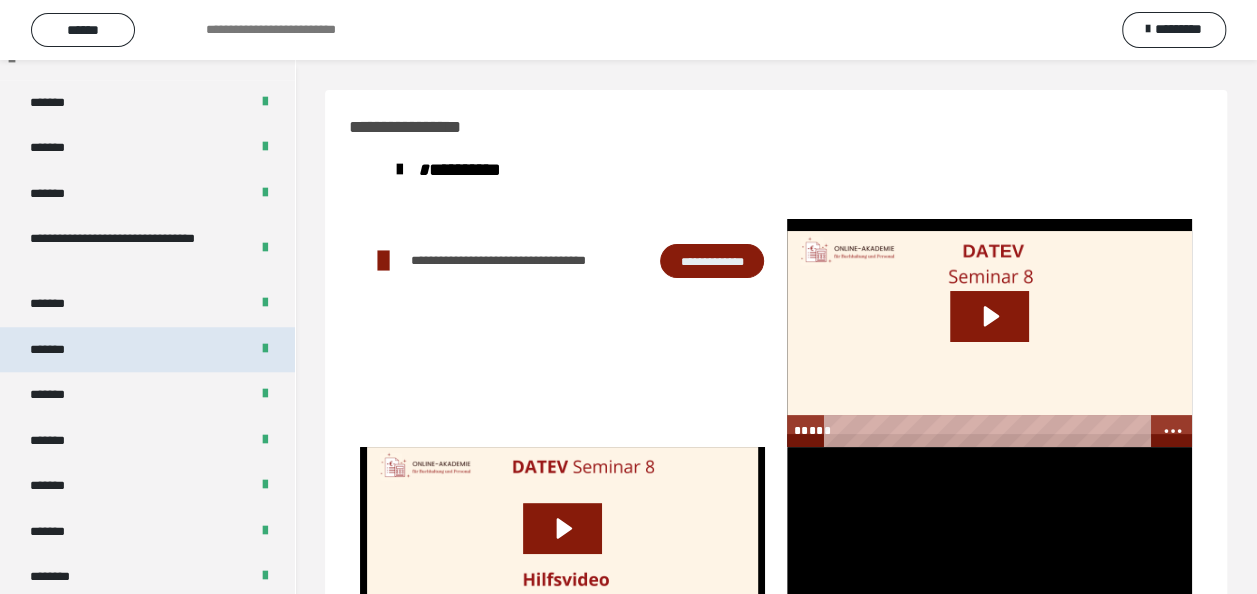 click on "*******" at bounding box center (62, 350) 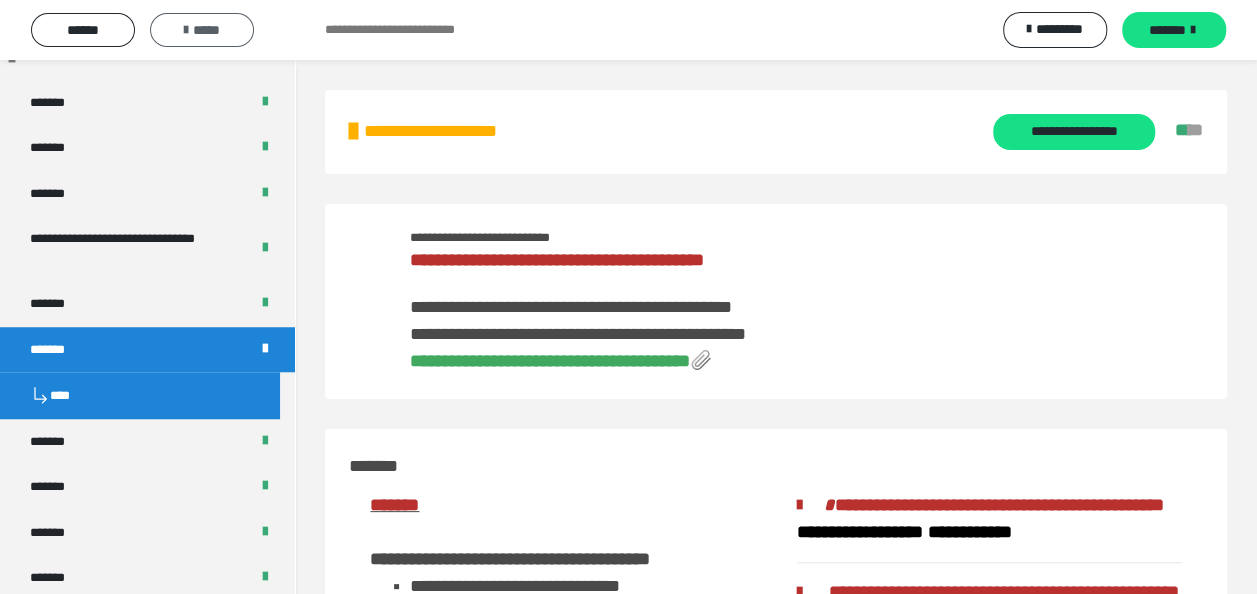 click on "*****" at bounding box center (202, 30) 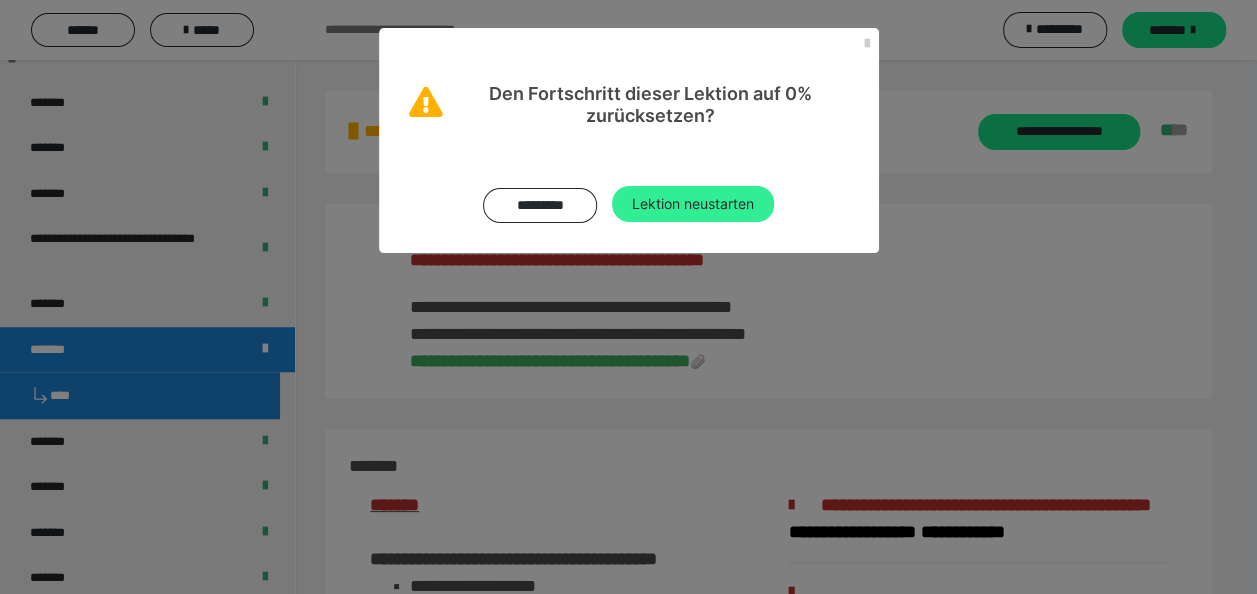 click on "Lektion neustarten" at bounding box center (693, 204) 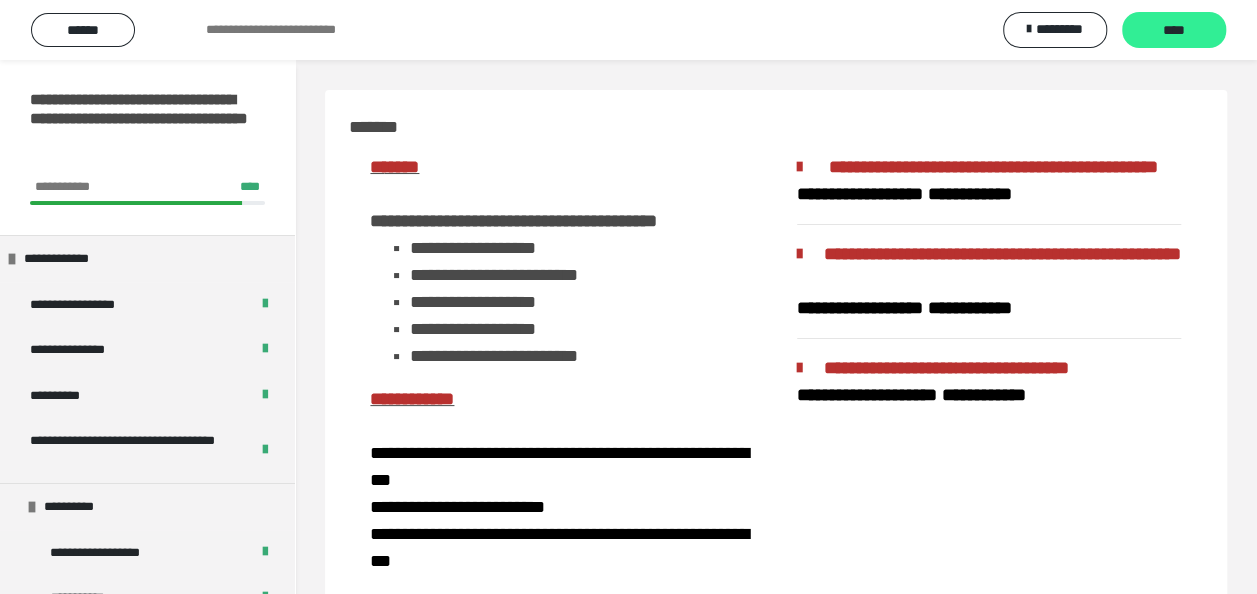 click on "****" at bounding box center [1174, 31] 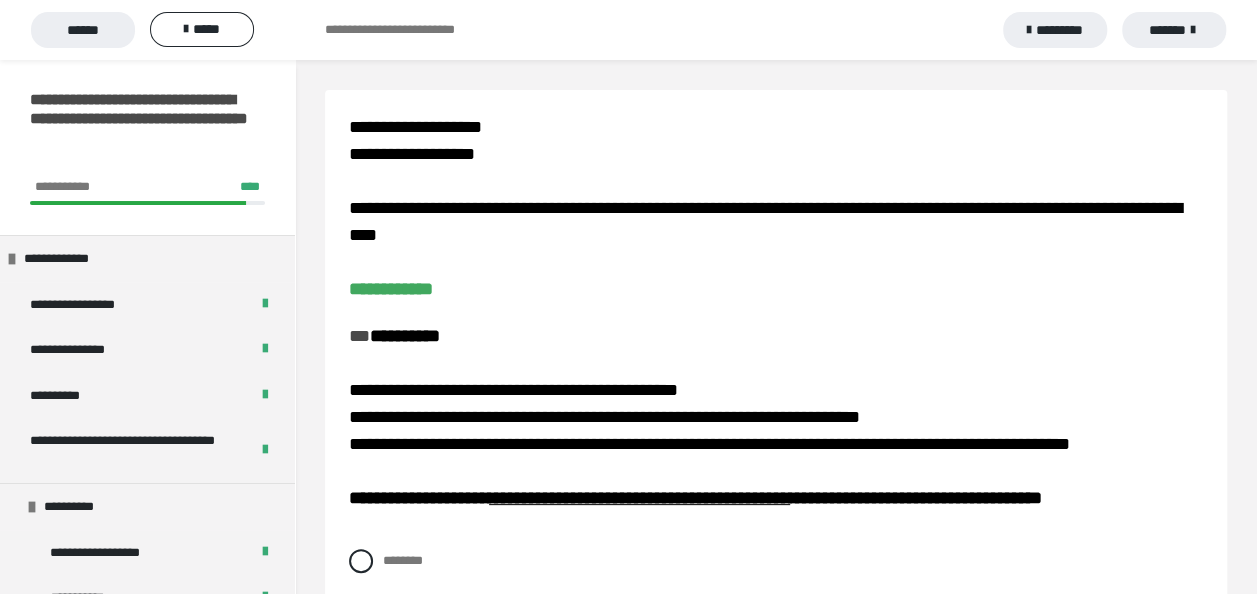 click on "**********" at bounding box center (776, 431) 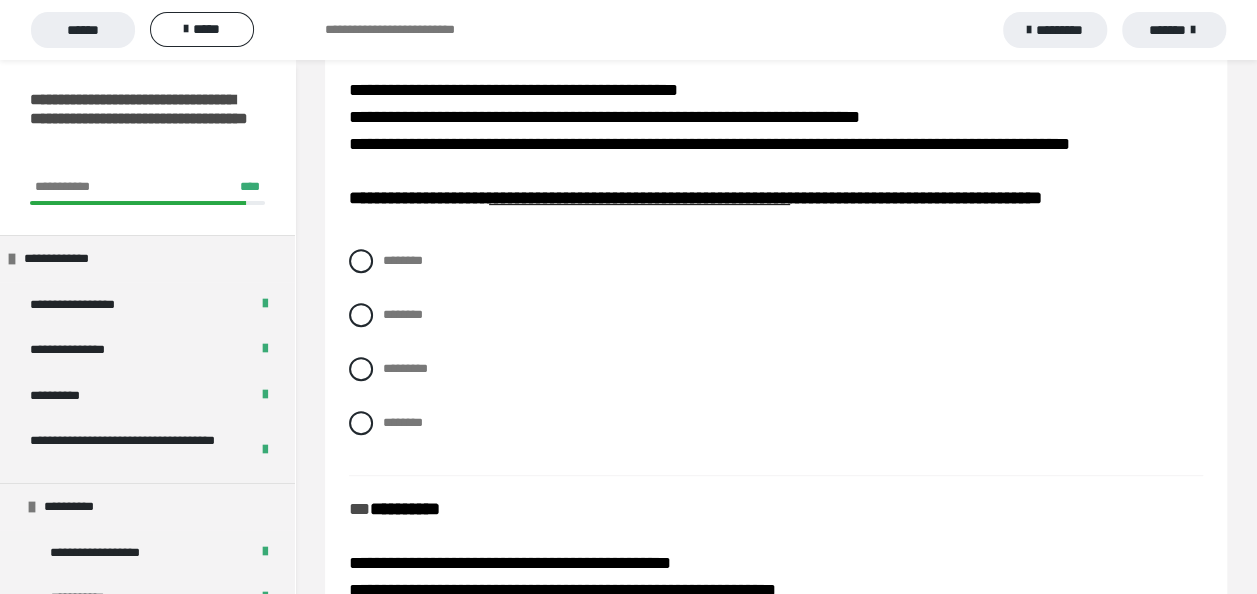 scroll, scrollTop: 200, scrollLeft: 0, axis: vertical 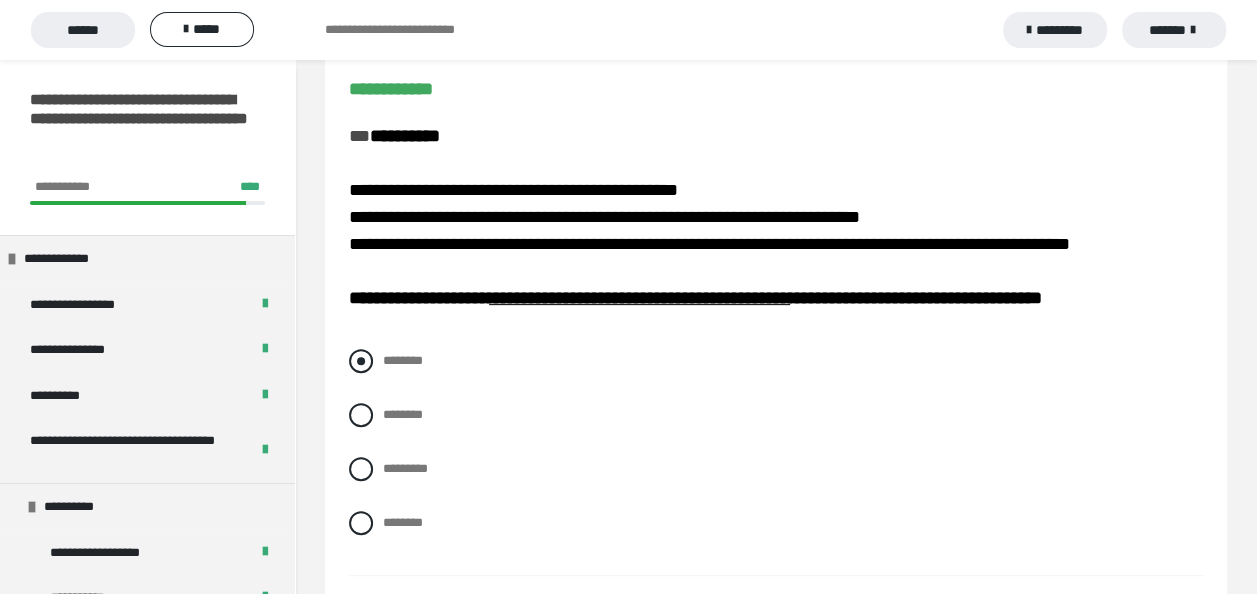 click at bounding box center (361, 361) 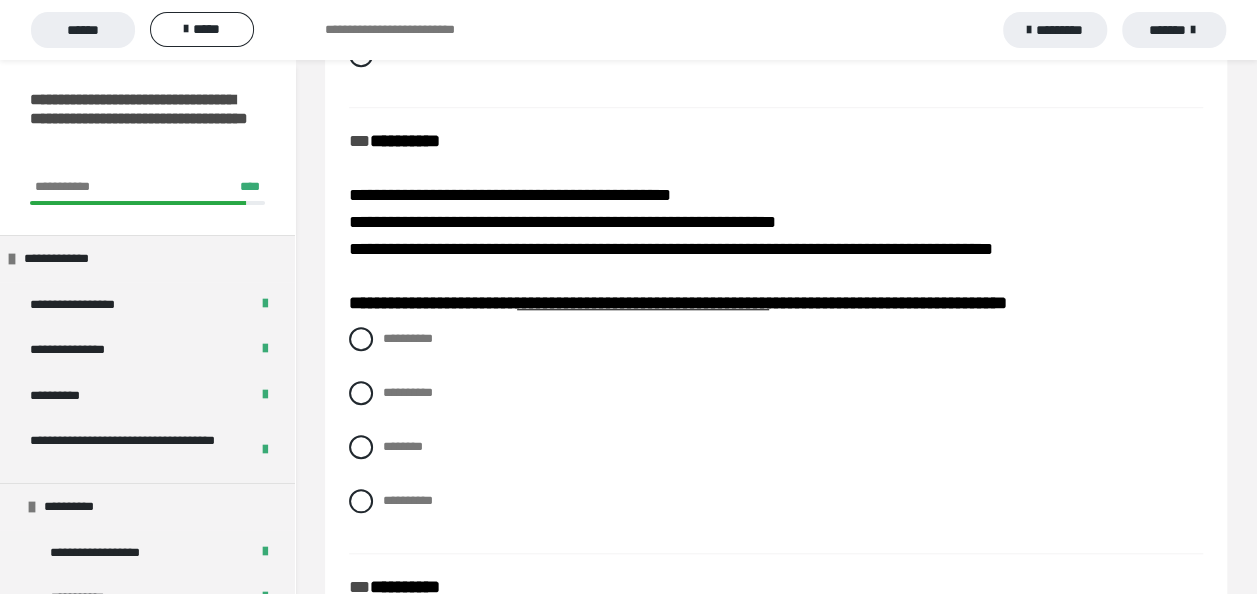 scroll, scrollTop: 700, scrollLeft: 0, axis: vertical 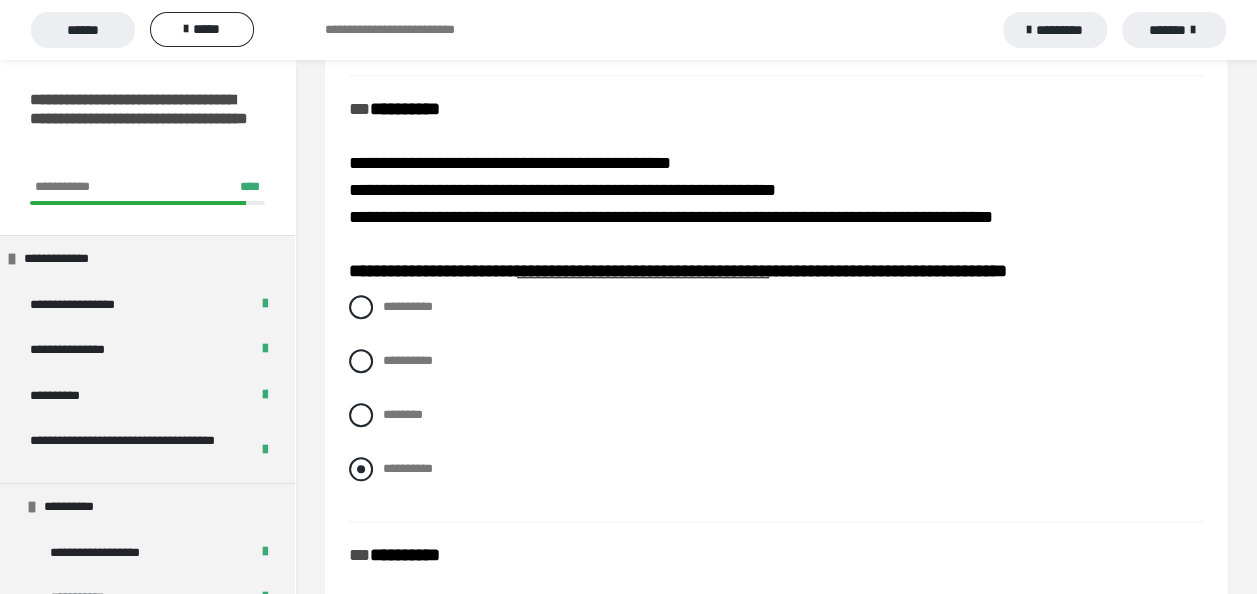 click at bounding box center (361, 469) 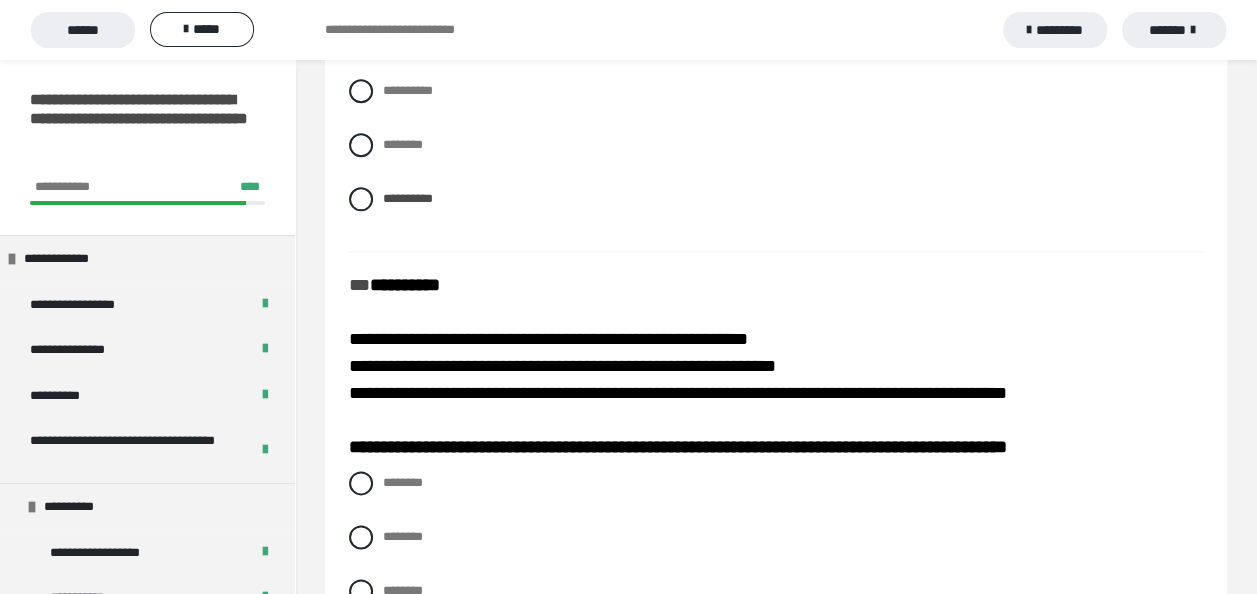 scroll, scrollTop: 1100, scrollLeft: 0, axis: vertical 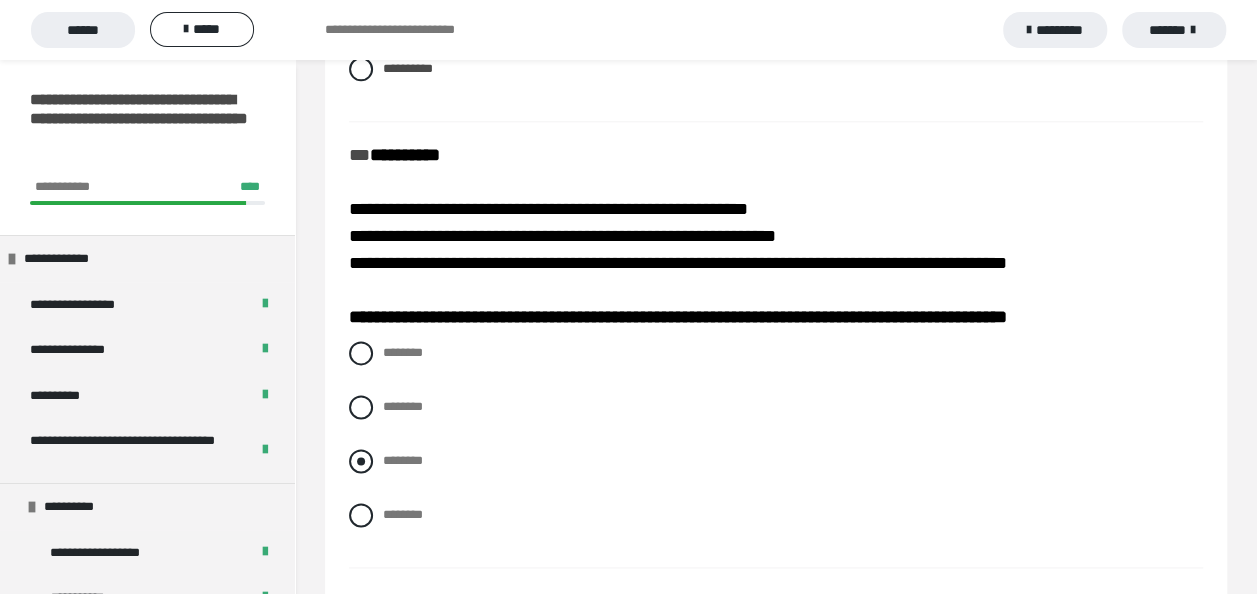 click at bounding box center [361, 461] 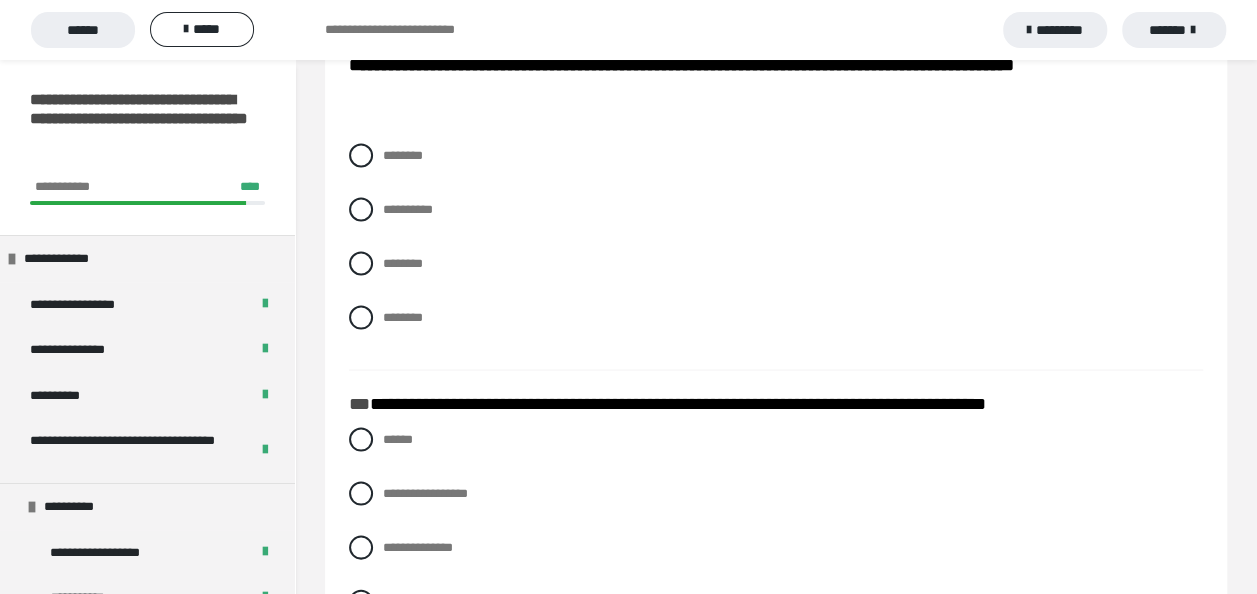 scroll, scrollTop: 1800, scrollLeft: 0, axis: vertical 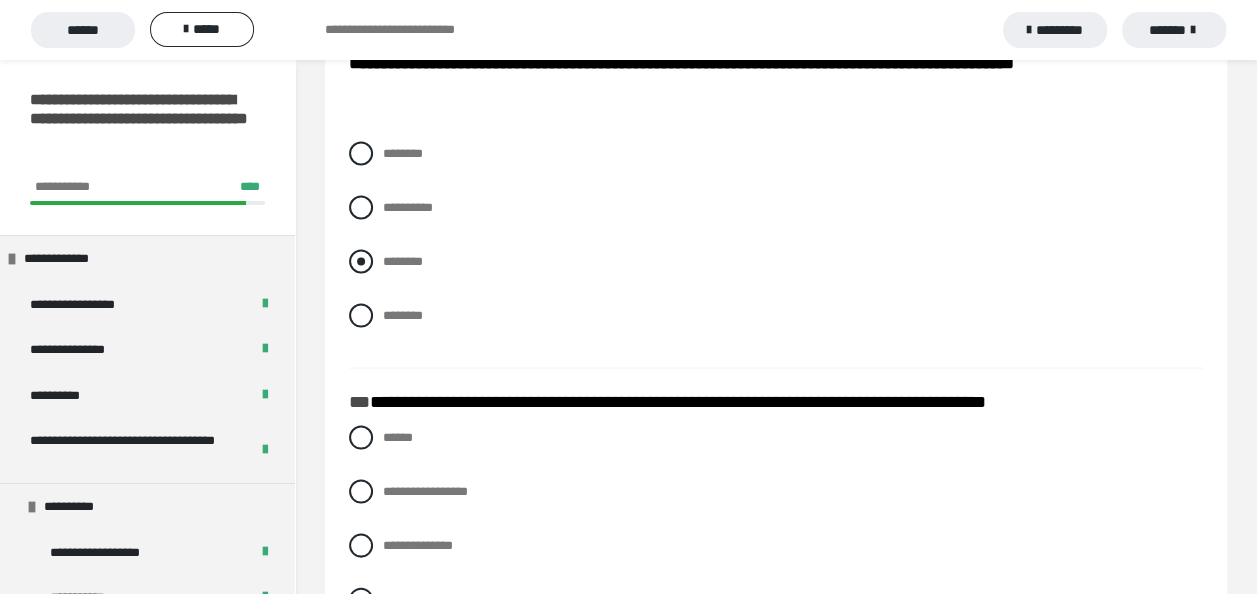click at bounding box center [361, 261] 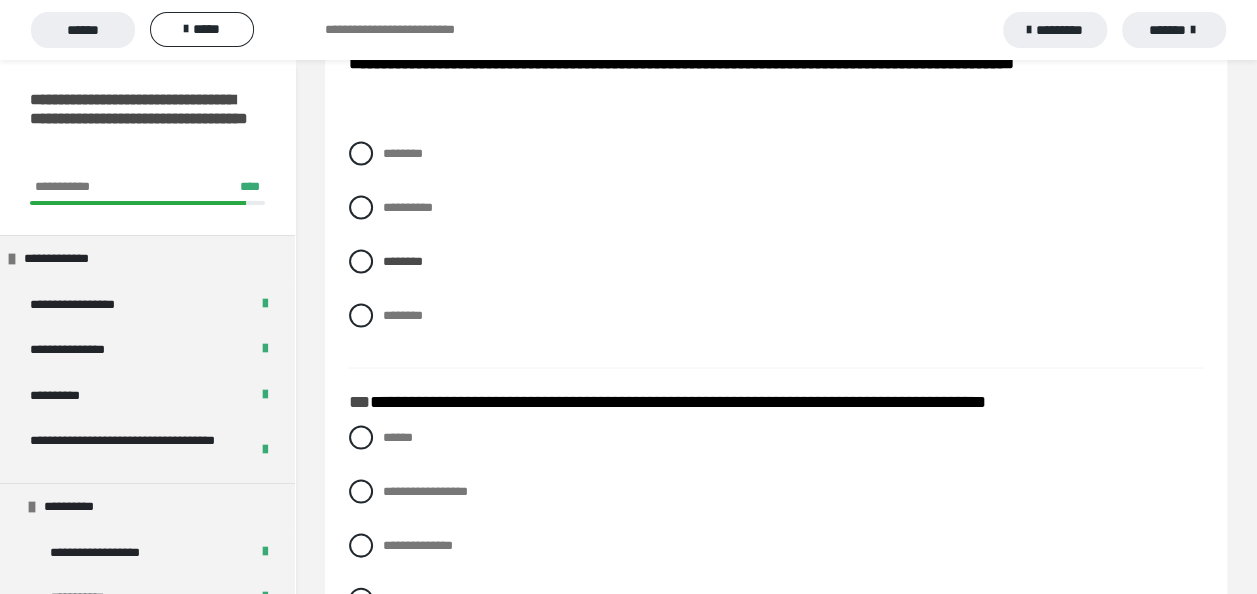 scroll, scrollTop: 2000, scrollLeft: 0, axis: vertical 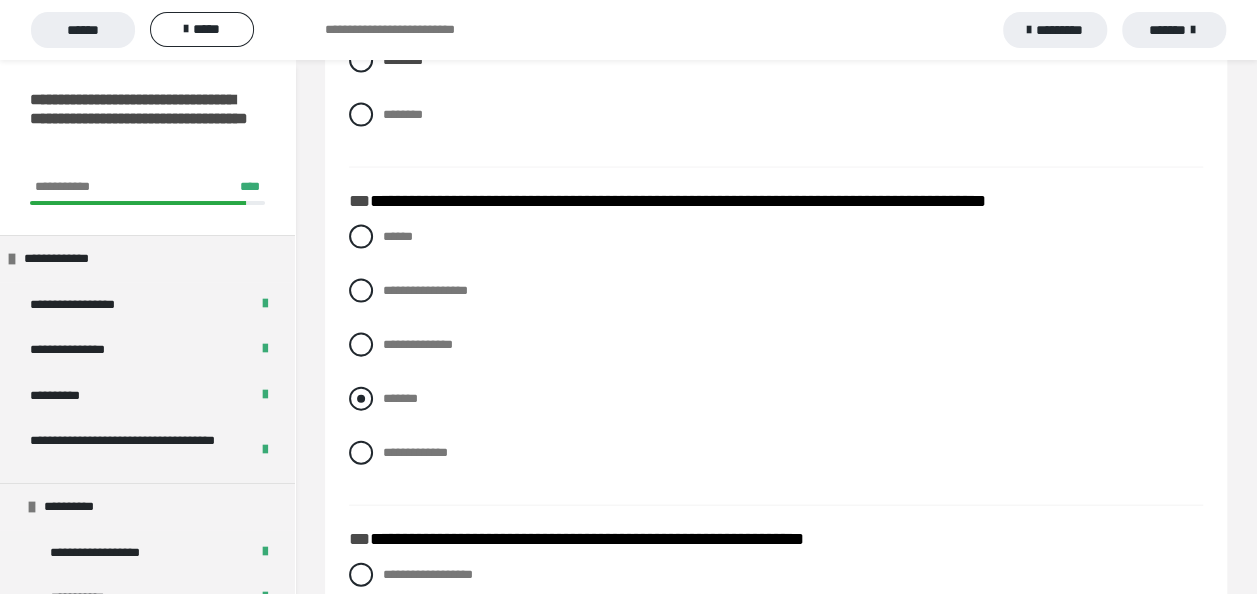 click at bounding box center [361, 399] 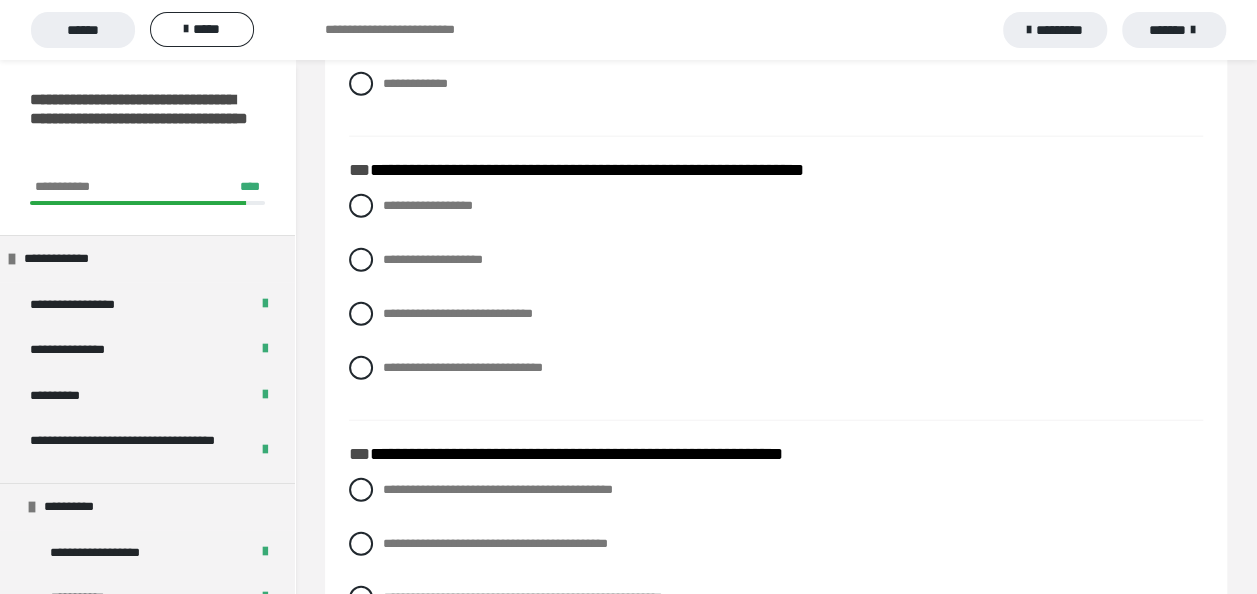 scroll, scrollTop: 2400, scrollLeft: 0, axis: vertical 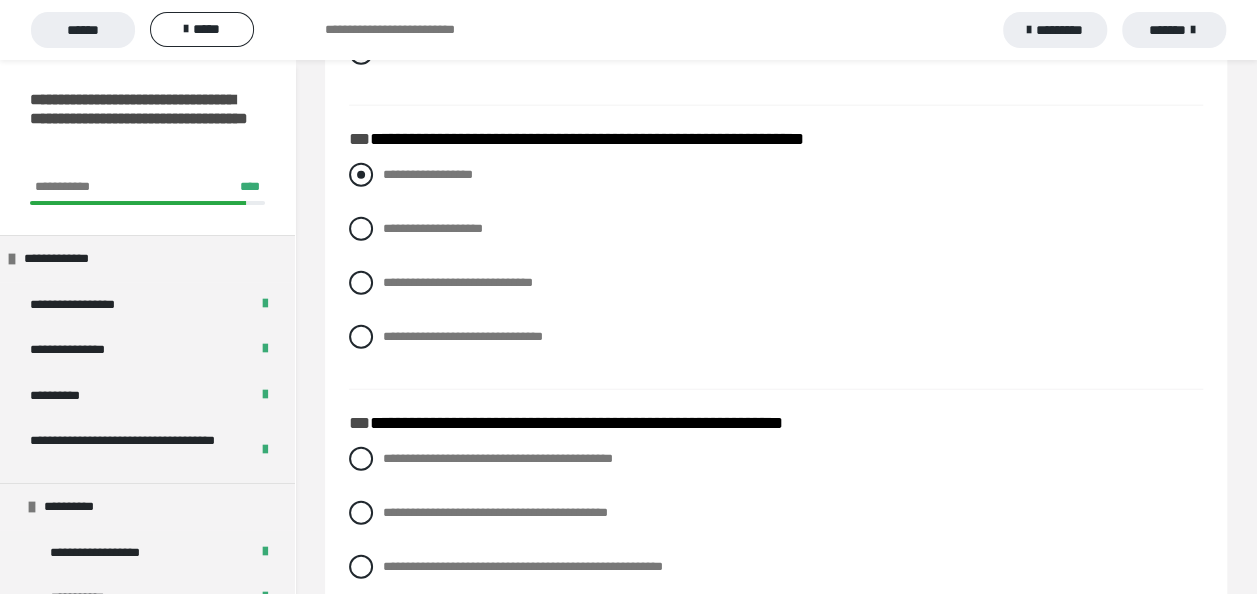 click at bounding box center [361, 175] 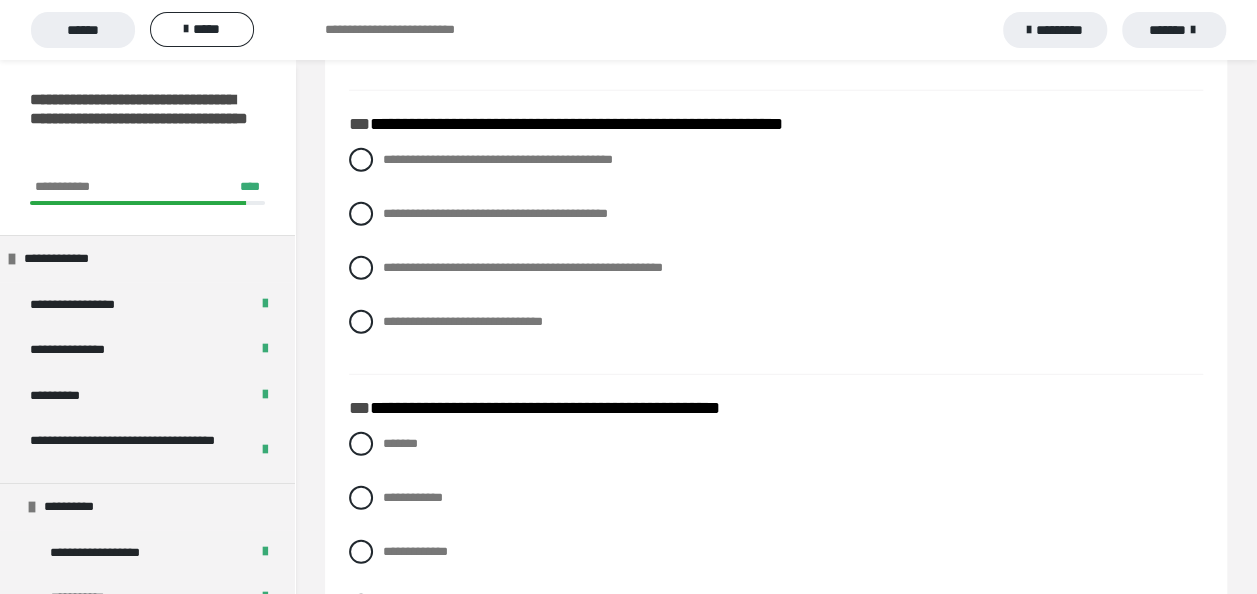 scroll, scrollTop: 2700, scrollLeft: 0, axis: vertical 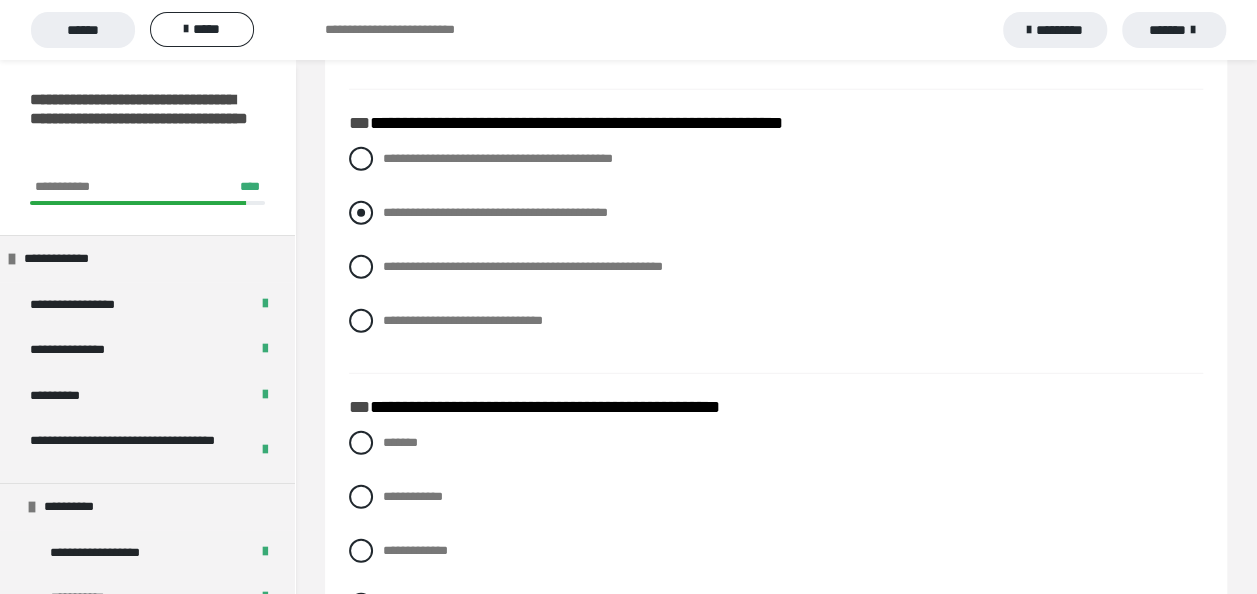 click at bounding box center (361, 213) 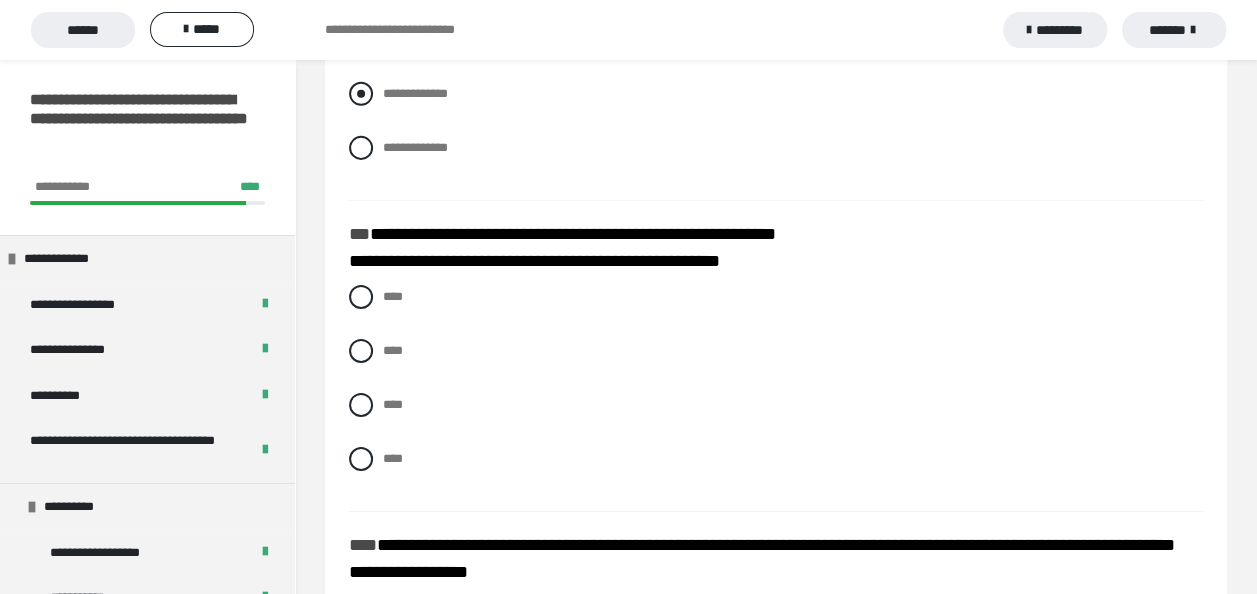 scroll, scrollTop: 3200, scrollLeft: 0, axis: vertical 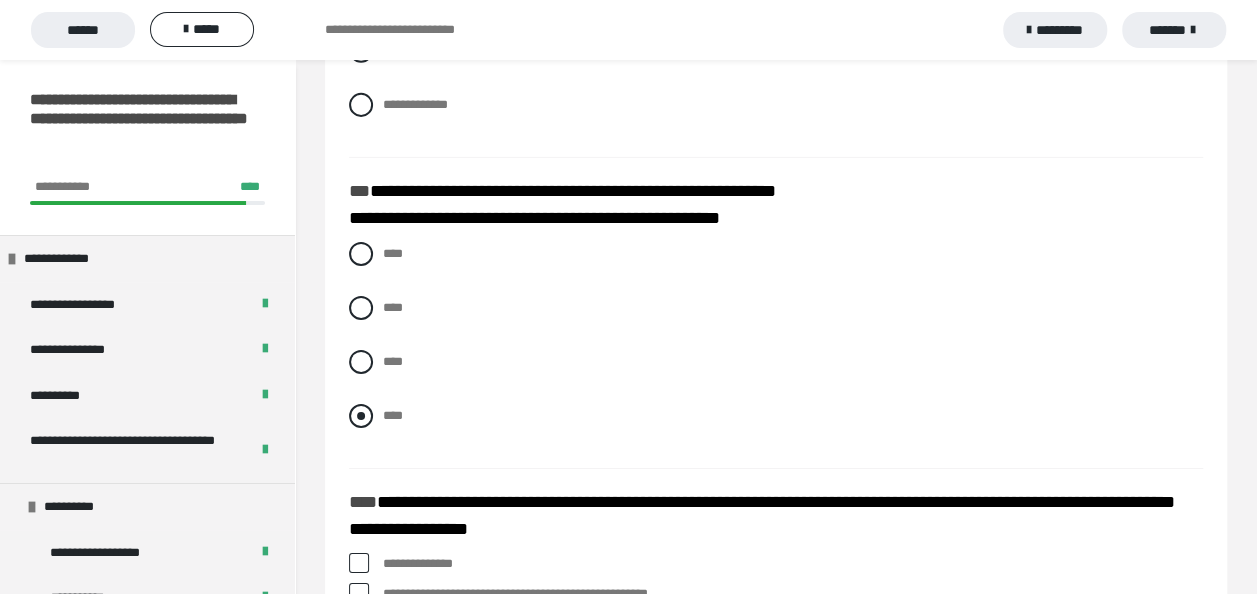 click at bounding box center [361, 416] 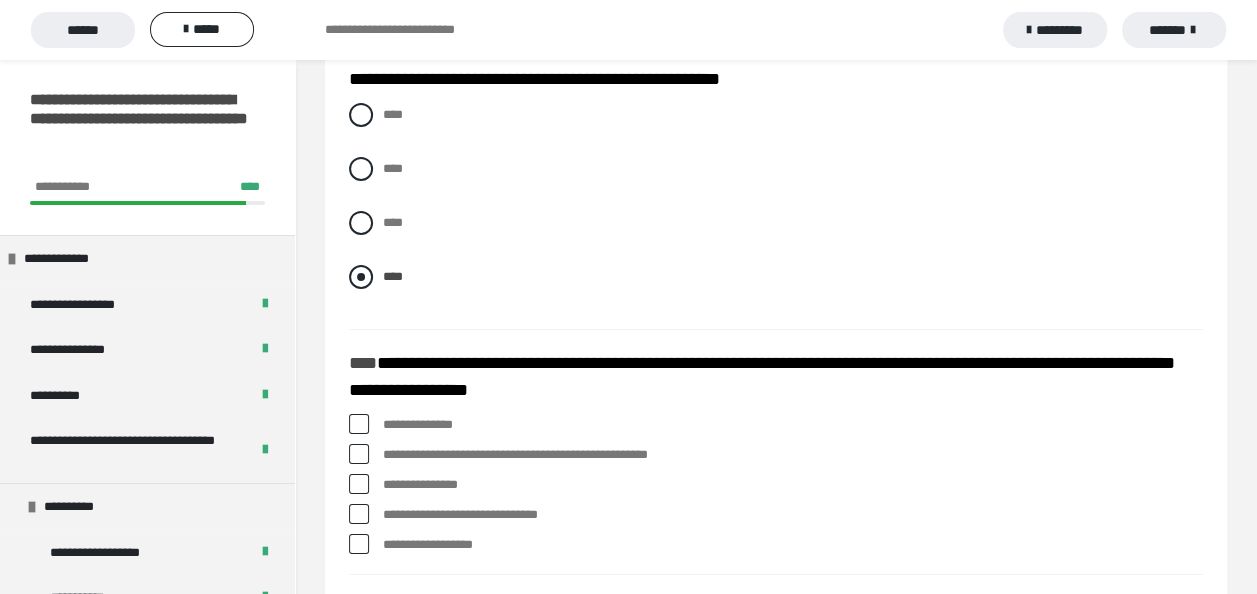 scroll, scrollTop: 3400, scrollLeft: 0, axis: vertical 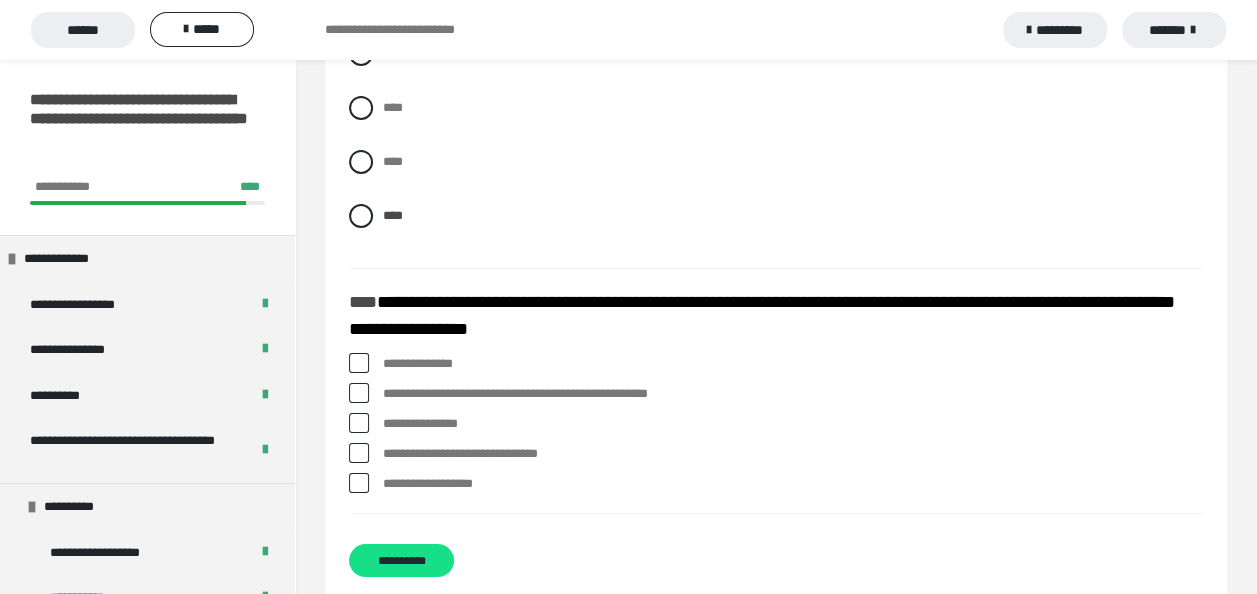 click at bounding box center [359, 393] 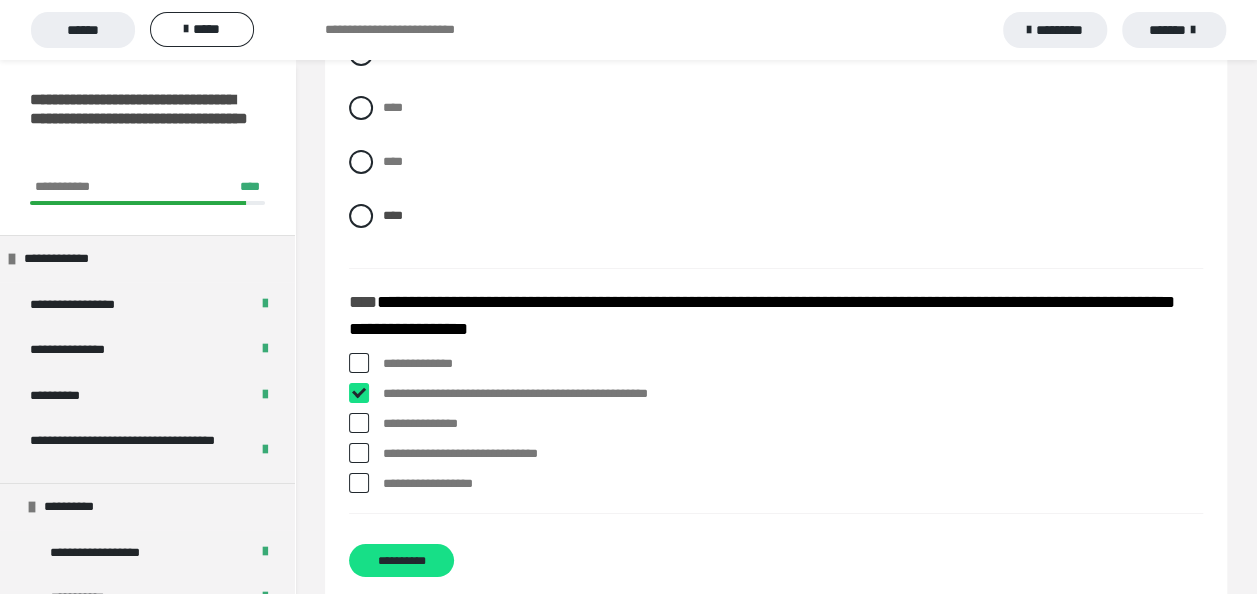 checkbox on "****" 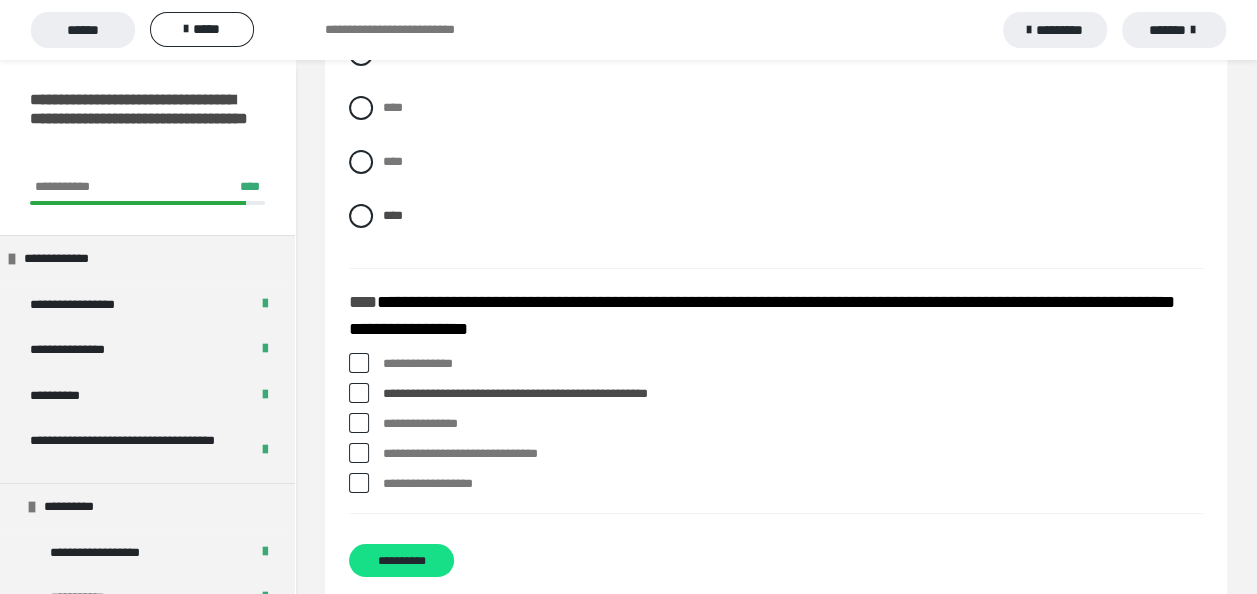 click on "**********" at bounding box center (776, 454) 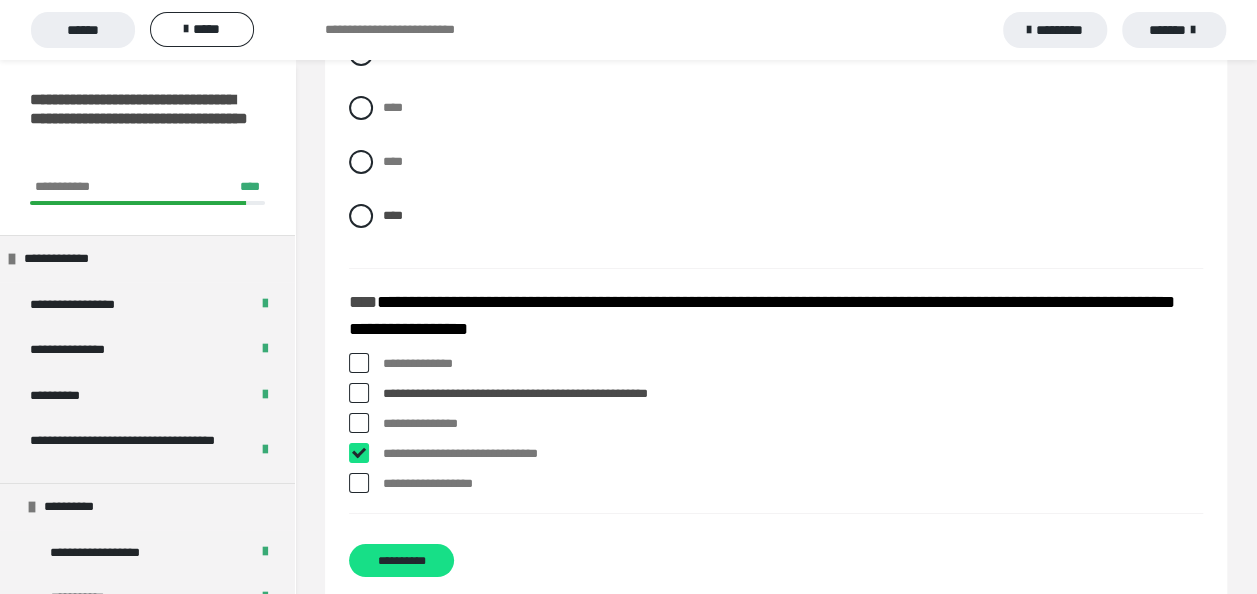 checkbox on "****" 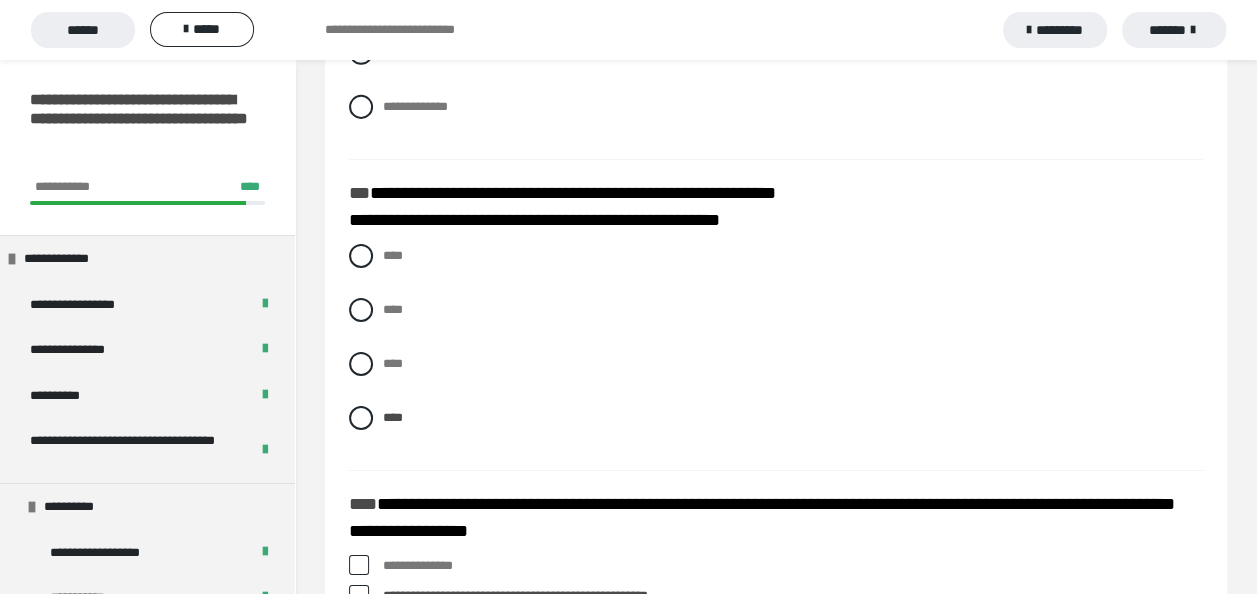 scroll, scrollTop: 3100, scrollLeft: 0, axis: vertical 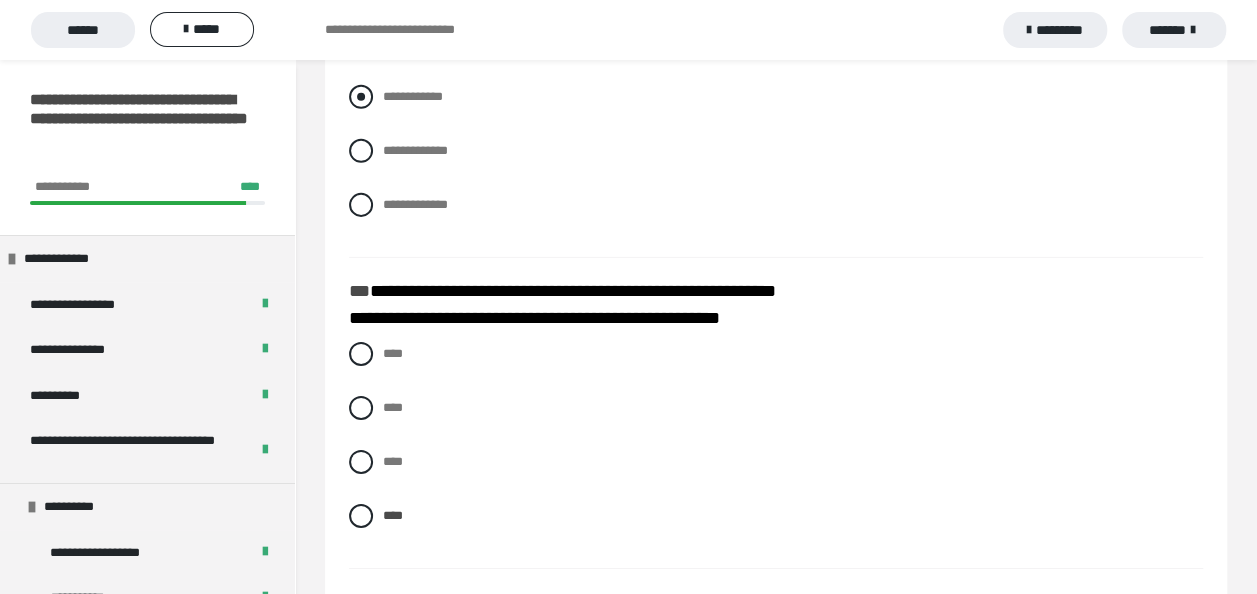 click at bounding box center (361, 97) 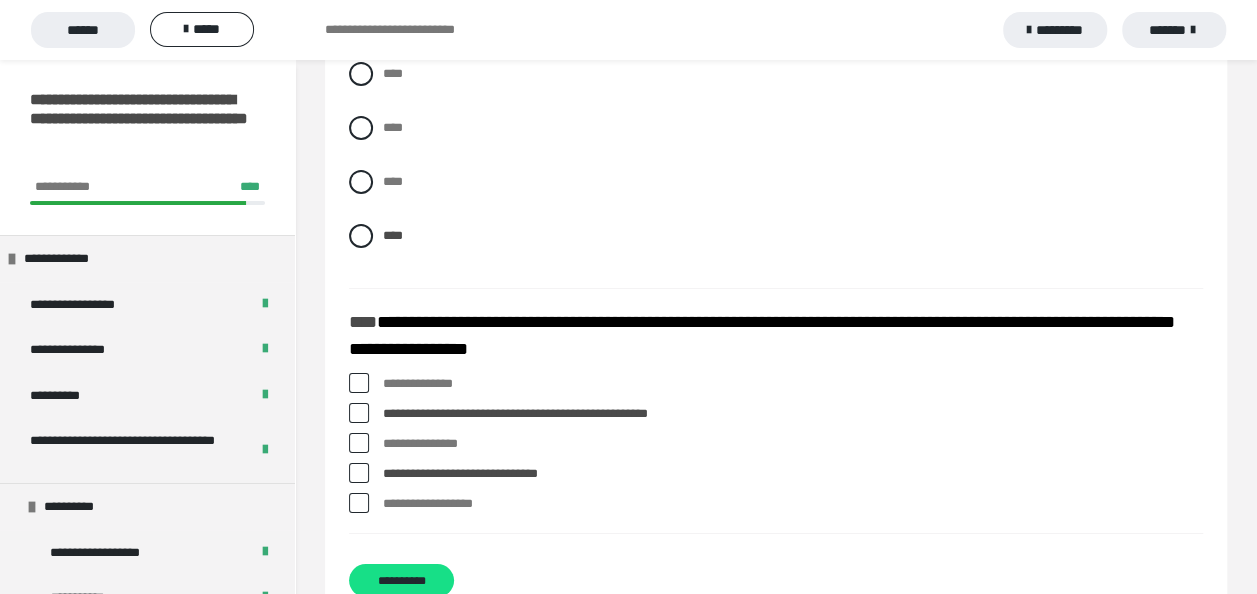 scroll, scrollTop: 3433, scrollLeft: 0, axis: vertical 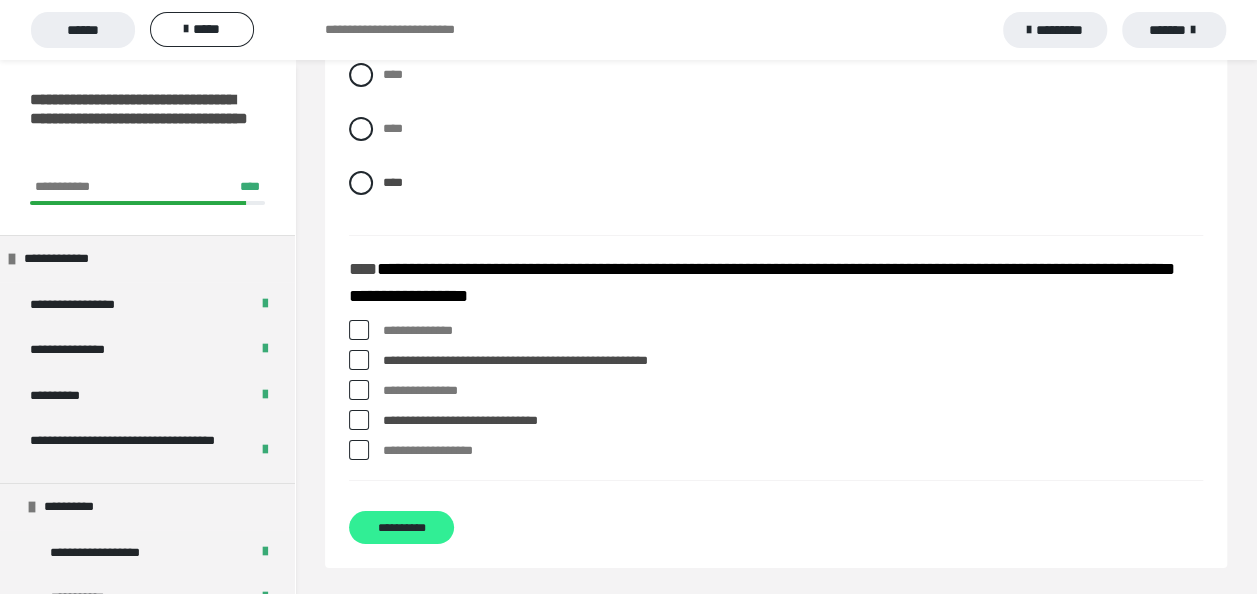 click on "**********" at bounding box center (401, 527) 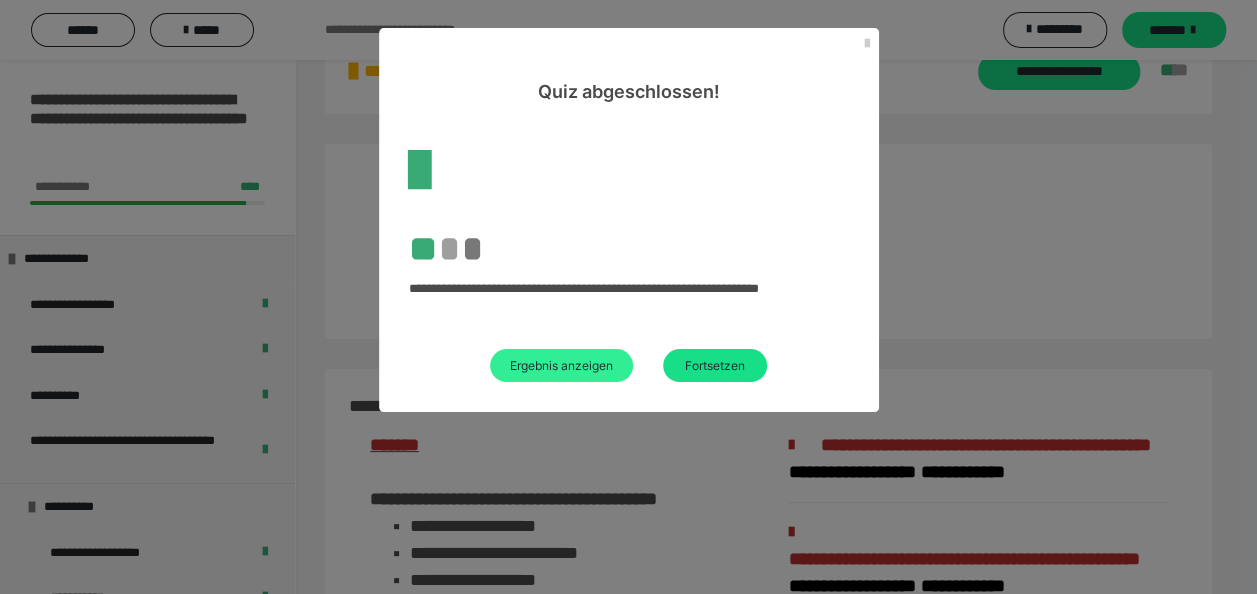 scroll, scrollTop: 2262, scrollLeft: 0, axis: vertical 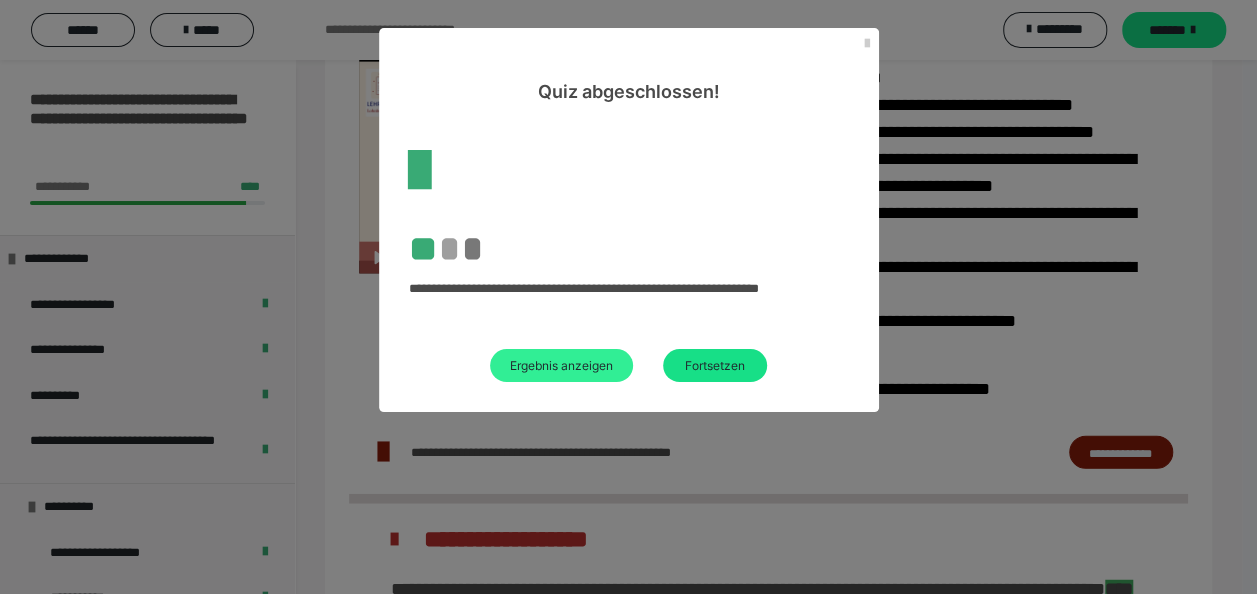 click on "Ergebnis anzeigen" at bounding box center [561, 365] 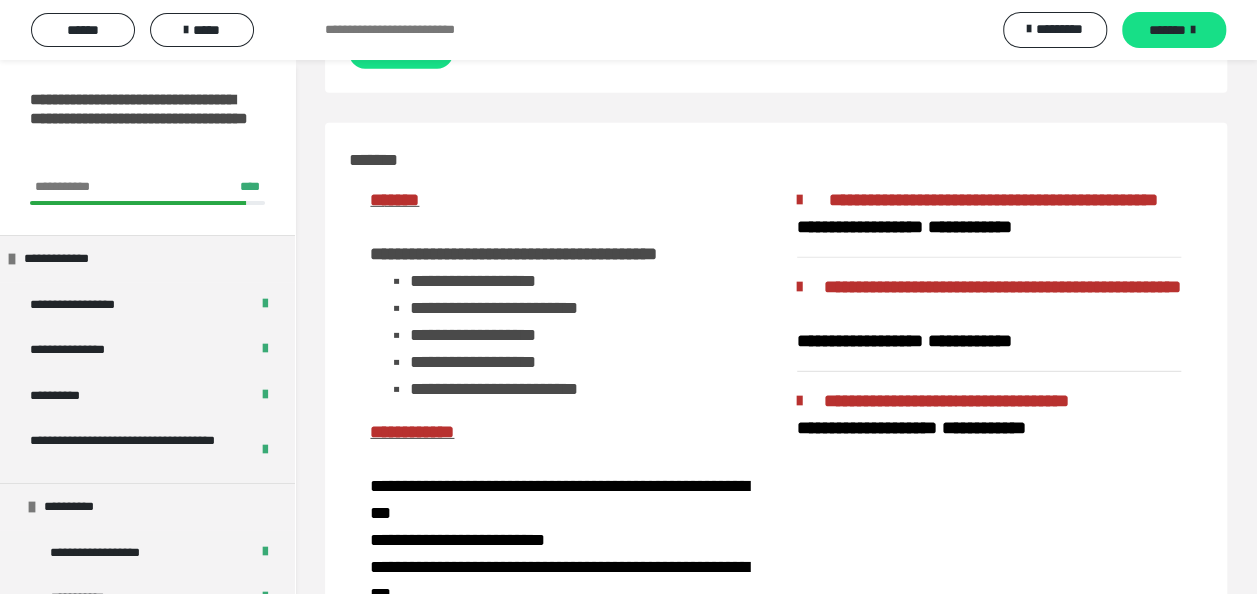 scroll, scrollTop: 3000, scrollLeft: 0, axis: vertical 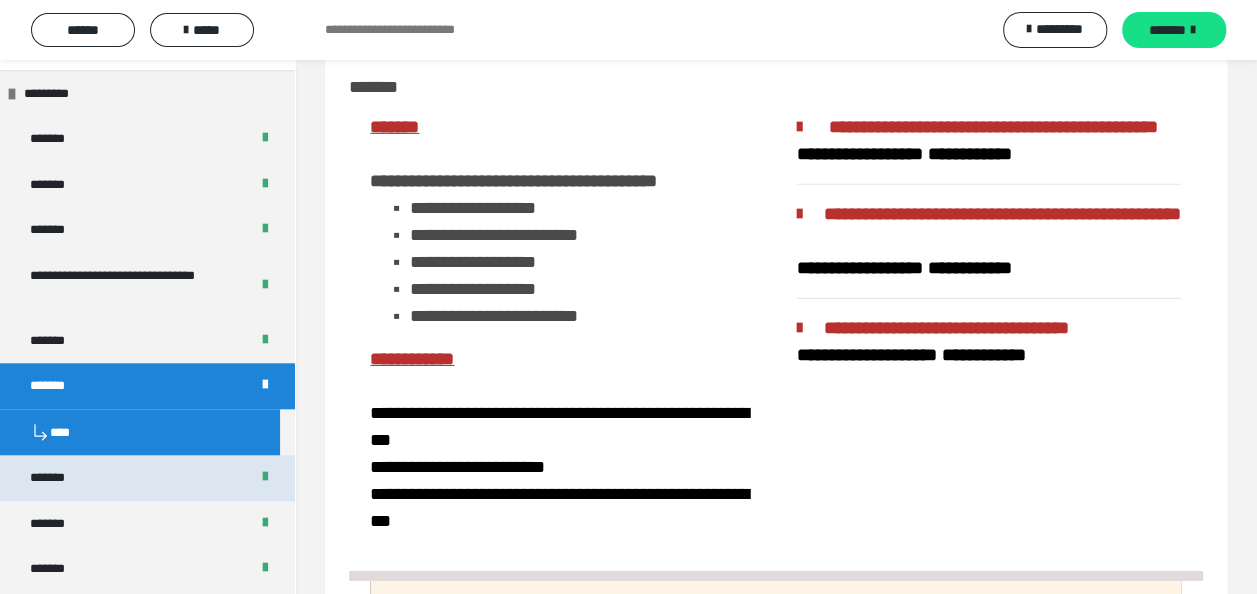 click on "*******" at bounding box center (62, 478) 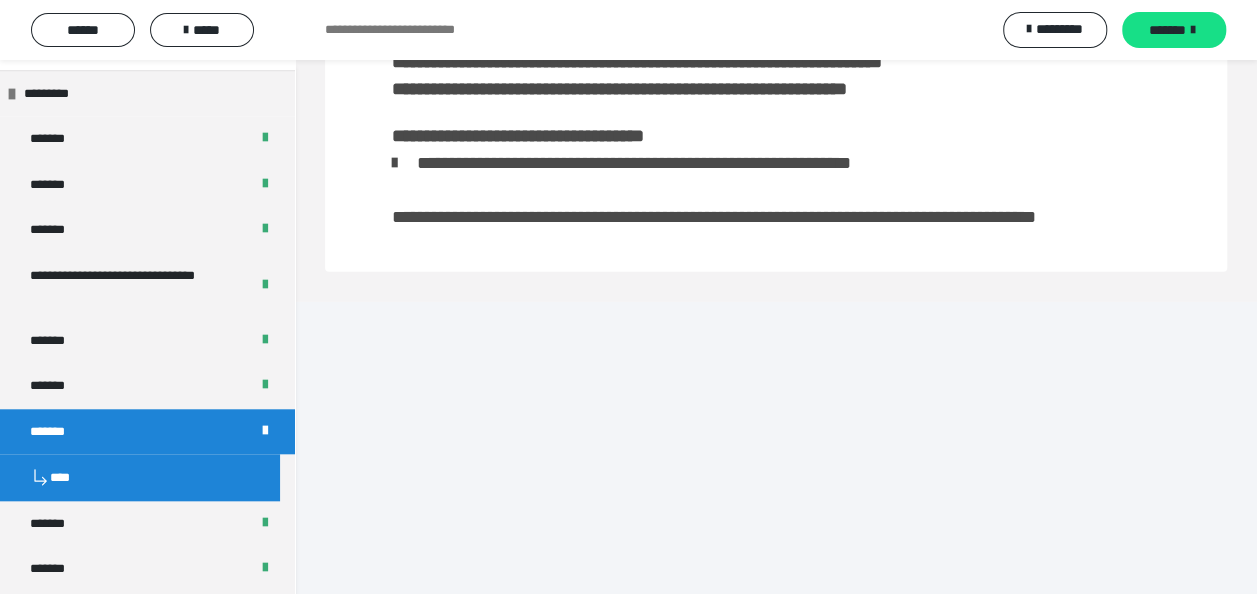 scroll, scrollTop: 266, scrollLeft: 0, axis: vertical 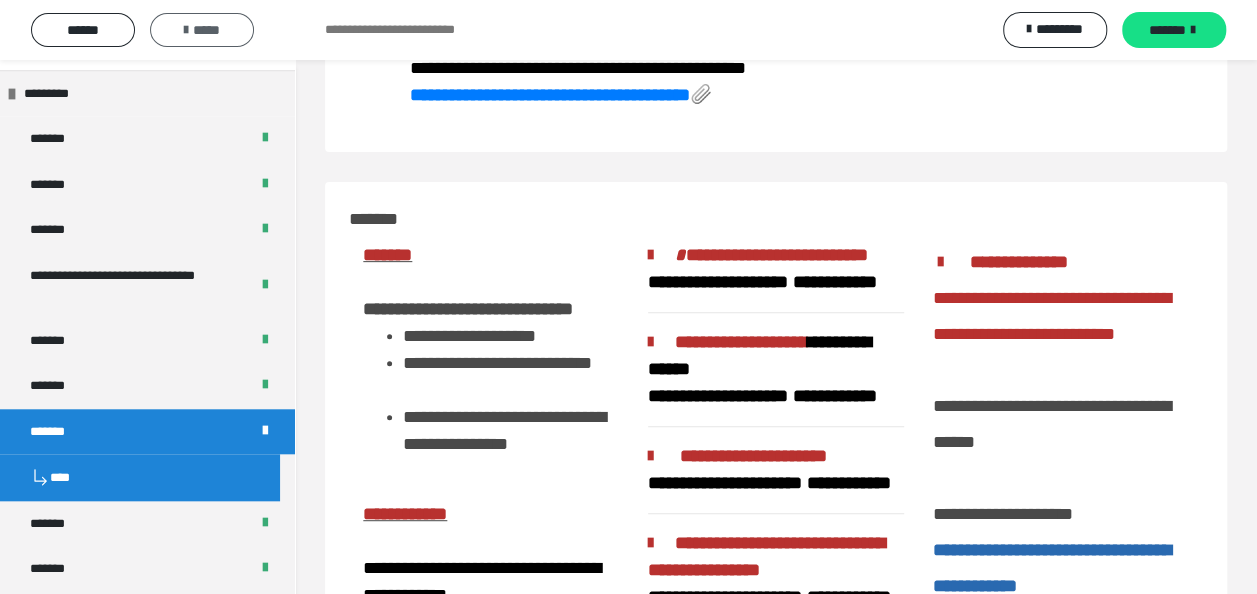 click on "*****" at bounding box center [202, 30] 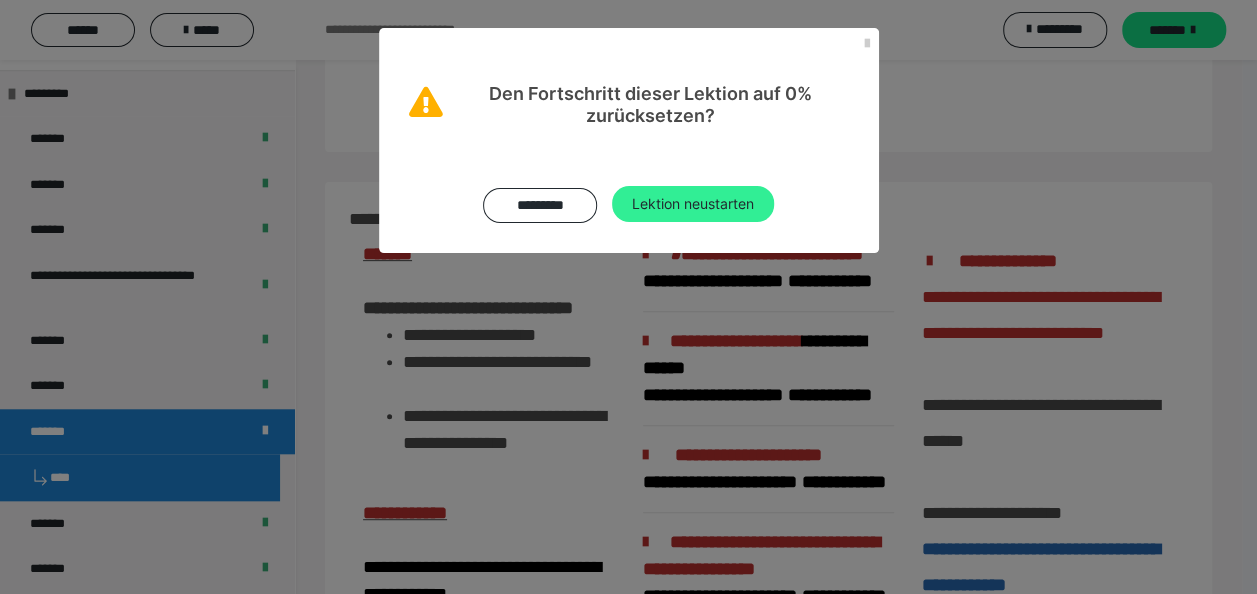 click on "Lektion neustarten" at bounding box center [693, 204] 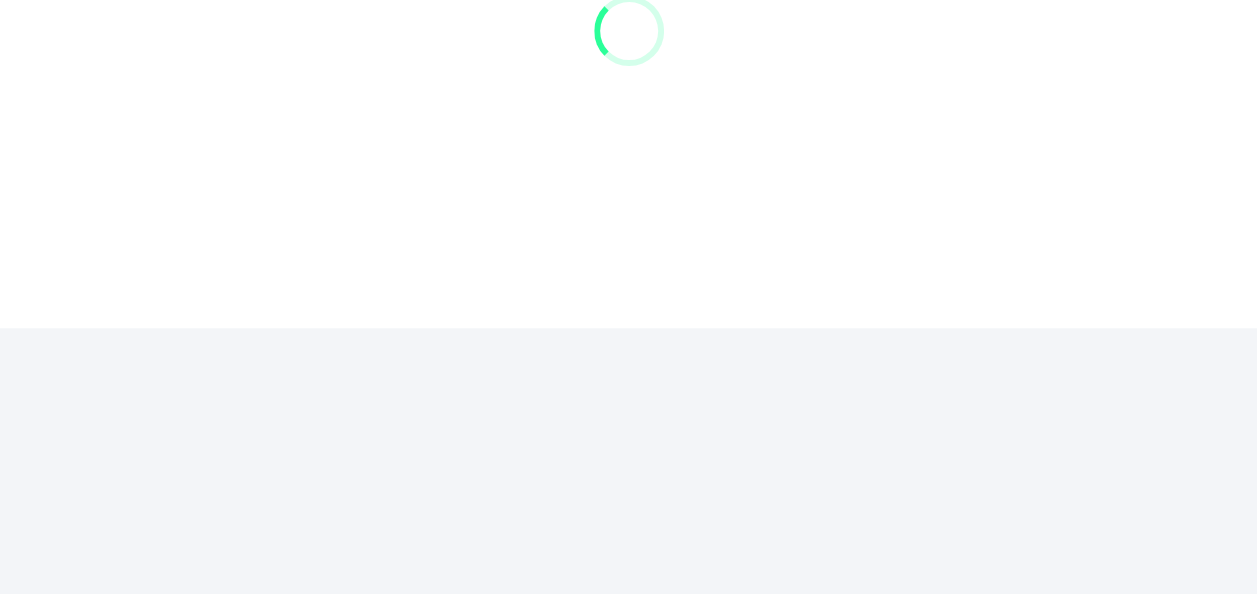 scroll, scrollTop: 0, scrollLeft: 0, axis: both 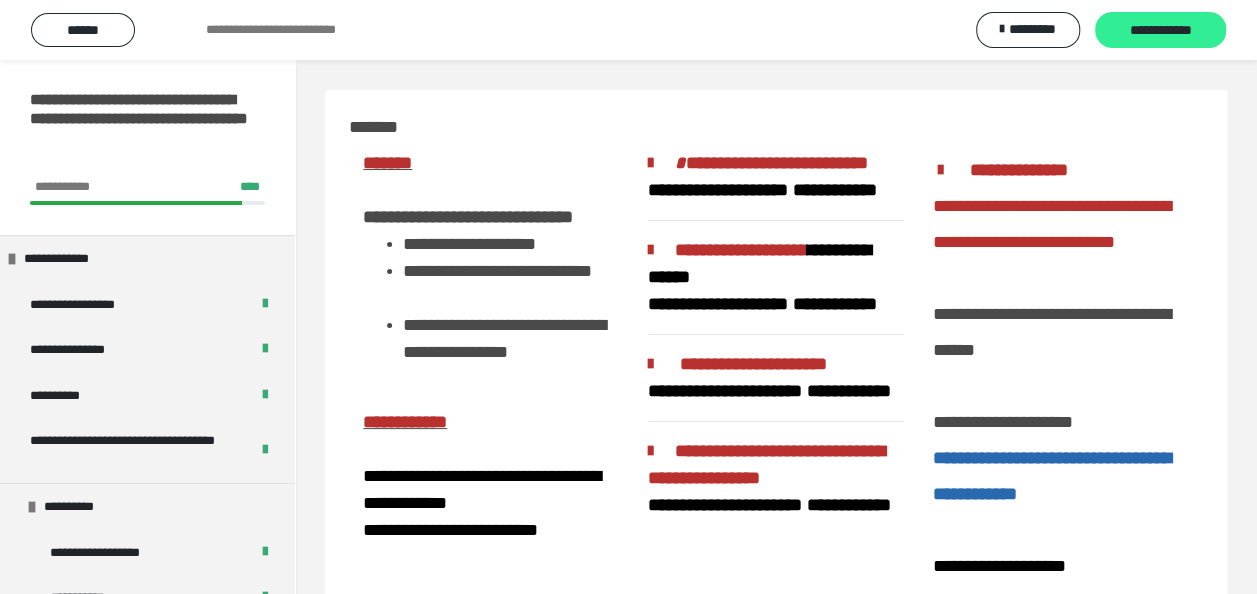 click on "**********" at bounding box center [1160, 31] 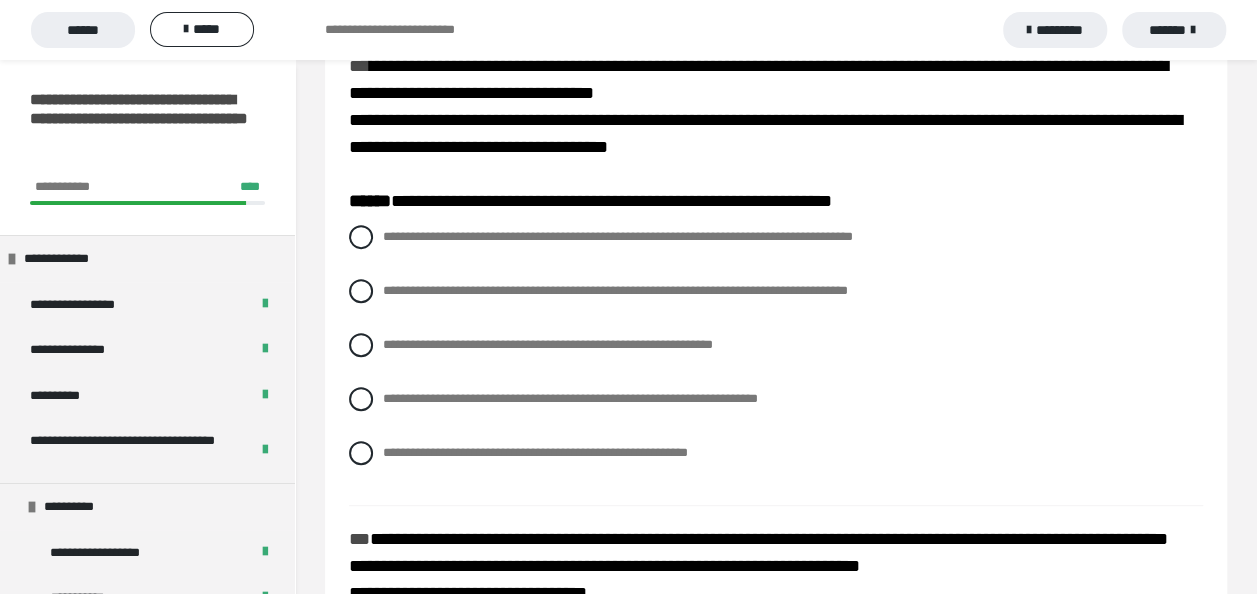 scroll, scrollTop: 300, scrollLeft: 0, axis: vertical 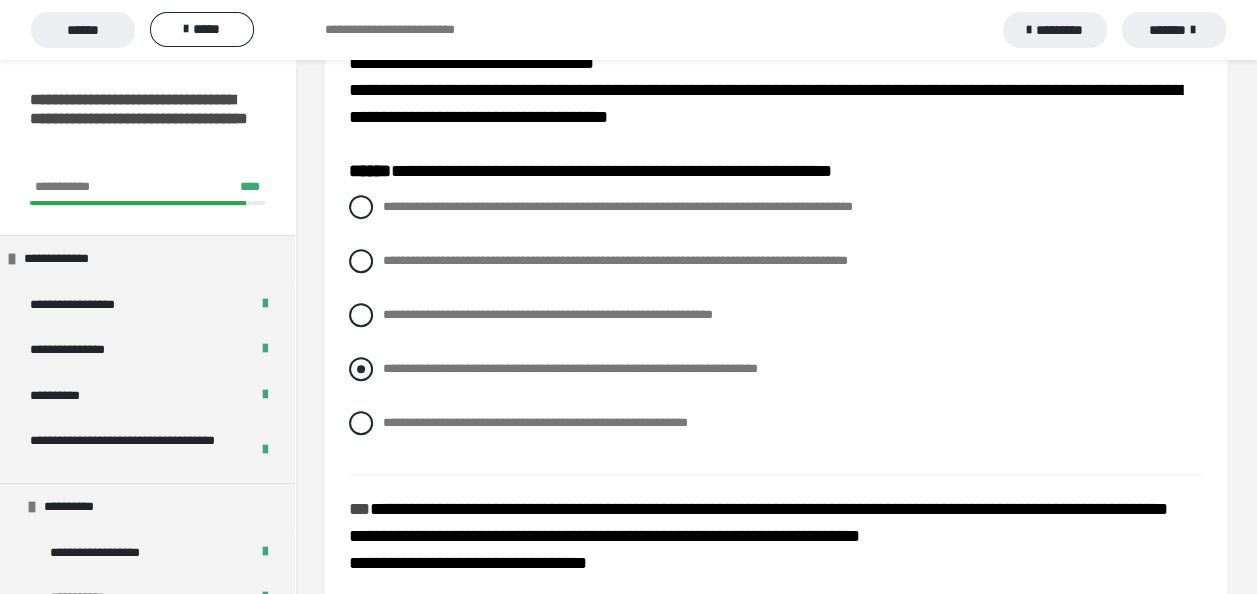 click at bounding box center (361, 369) 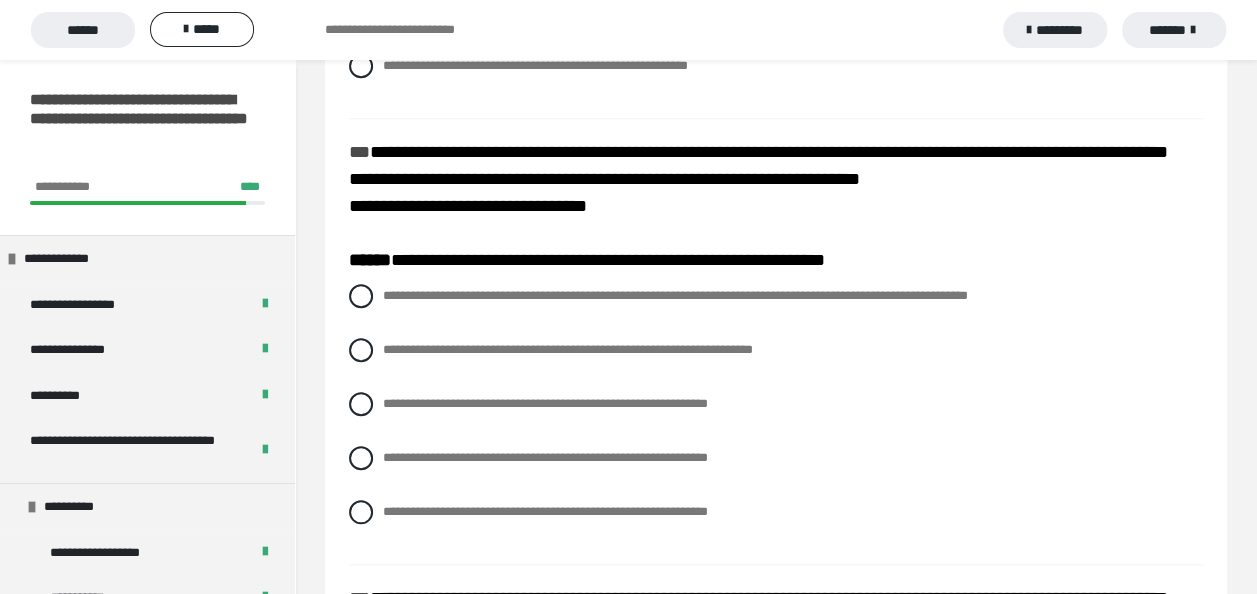 scroll, scrollTop: 700, scrollLeft: 0, axis: vertical 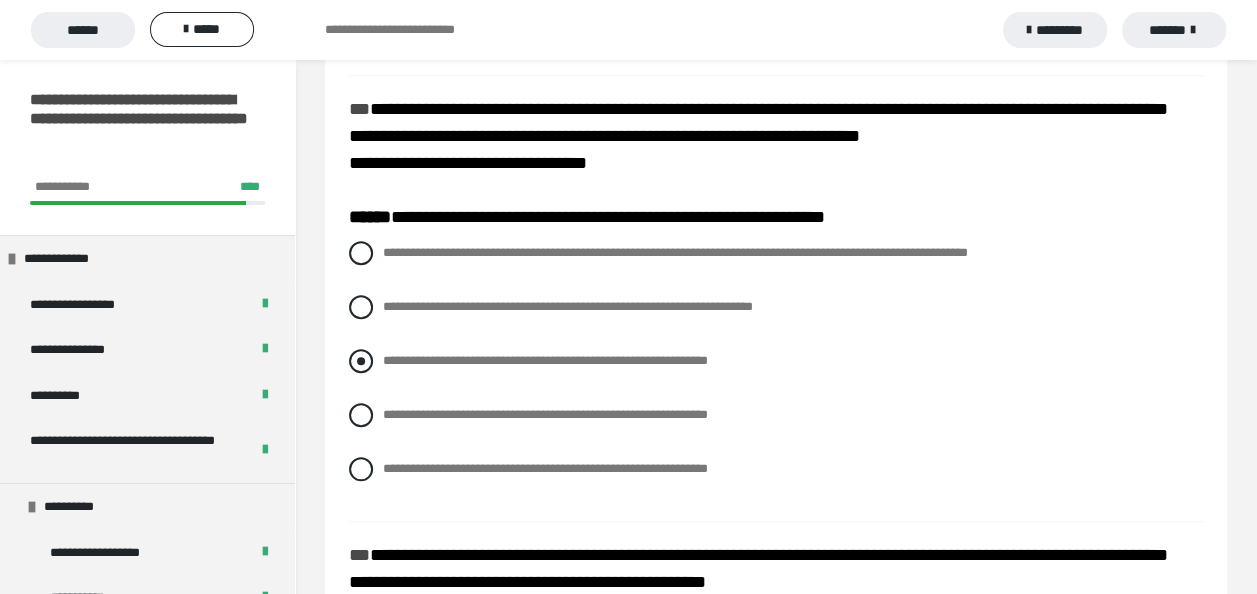 click at bounding box center [361, 361] 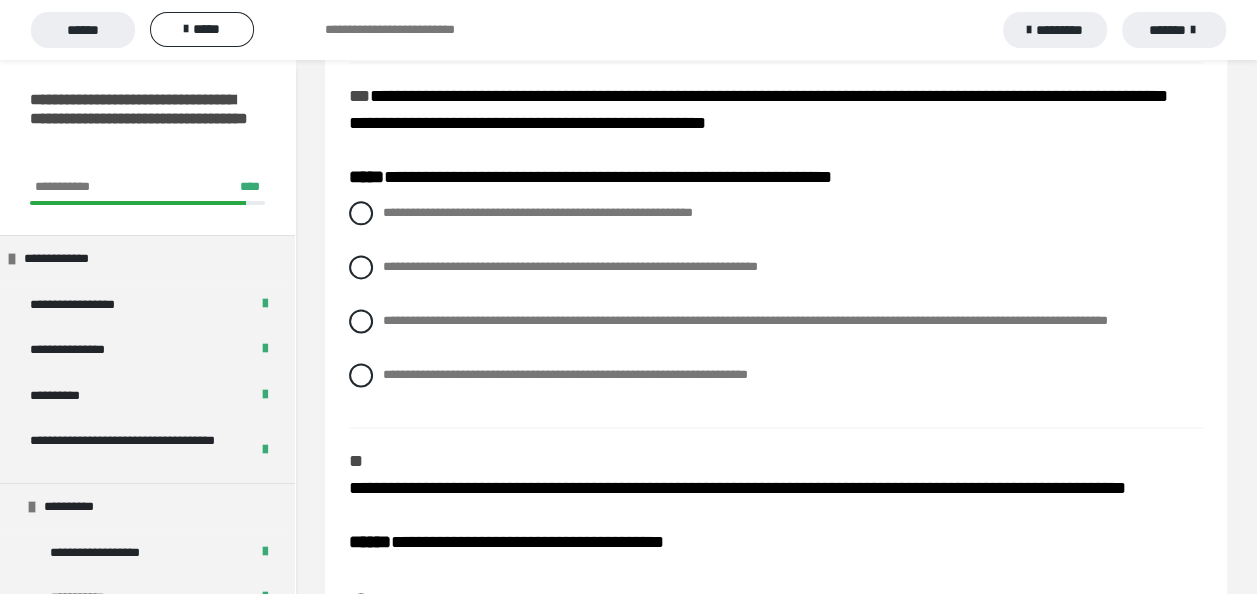 scroll, scrollTop: 1200, scrollLeft: 0, axis: vertical 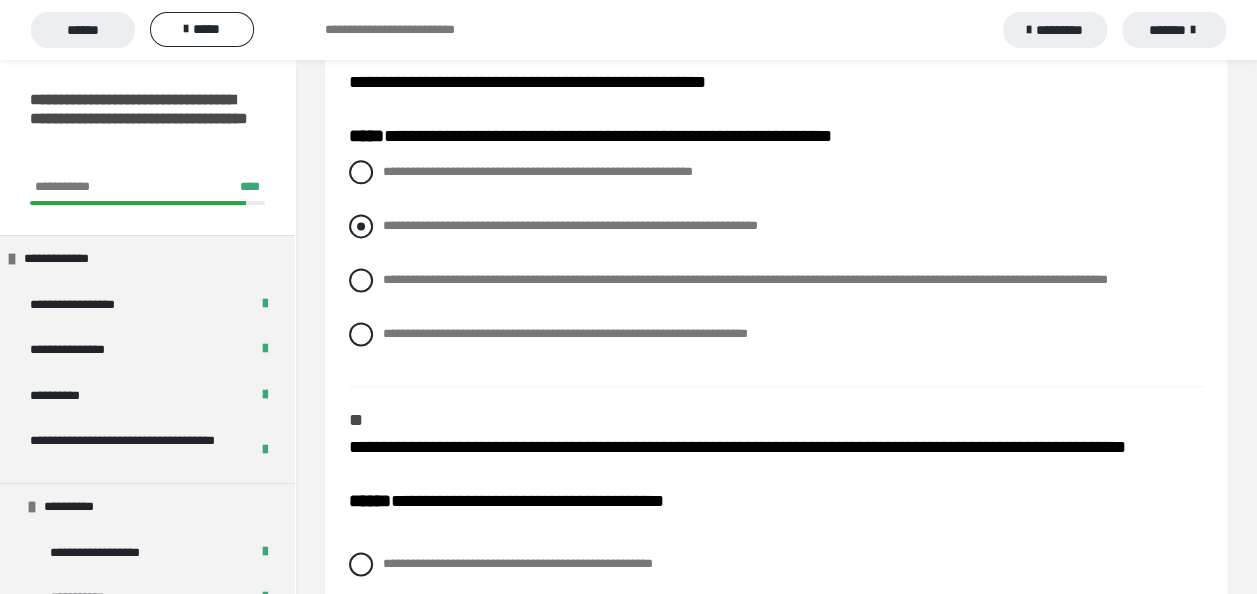click at bounding box center [361, 226] 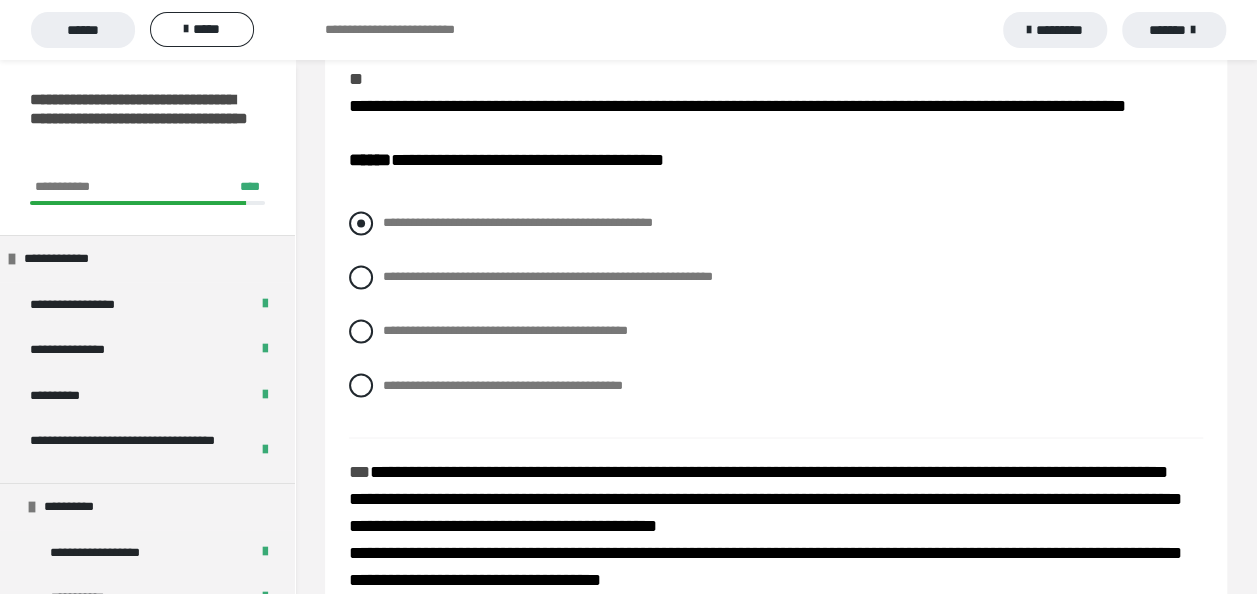 scroll, scrollTop: 1600, scrollLeft: 0, axis: vertical 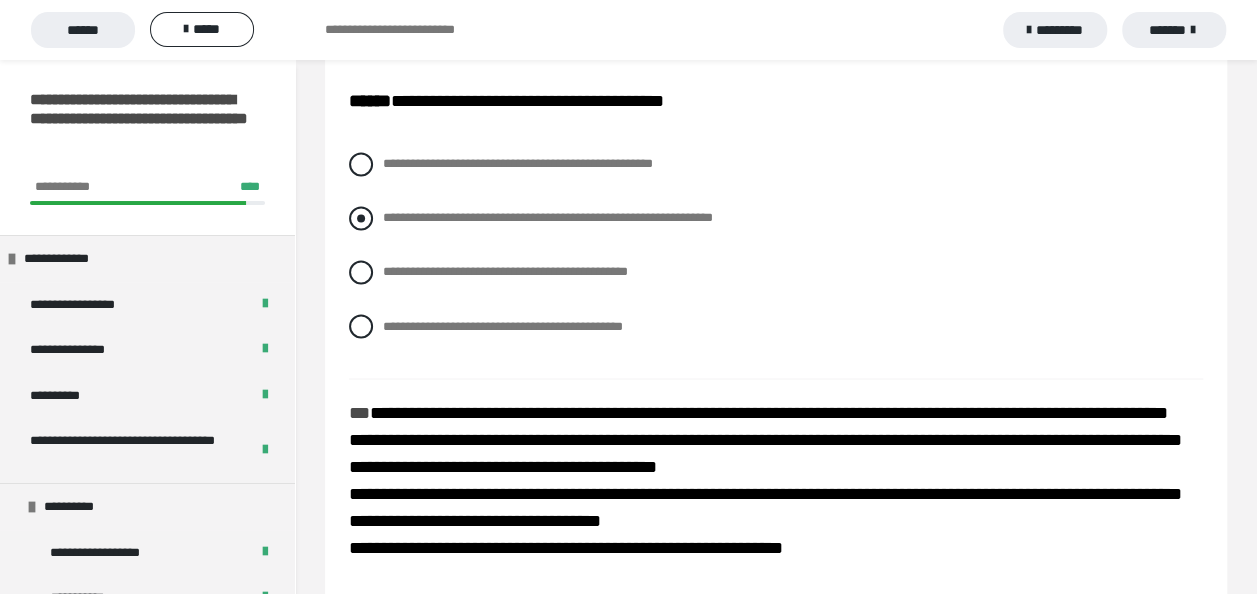 click at bounding box center [361, 218] 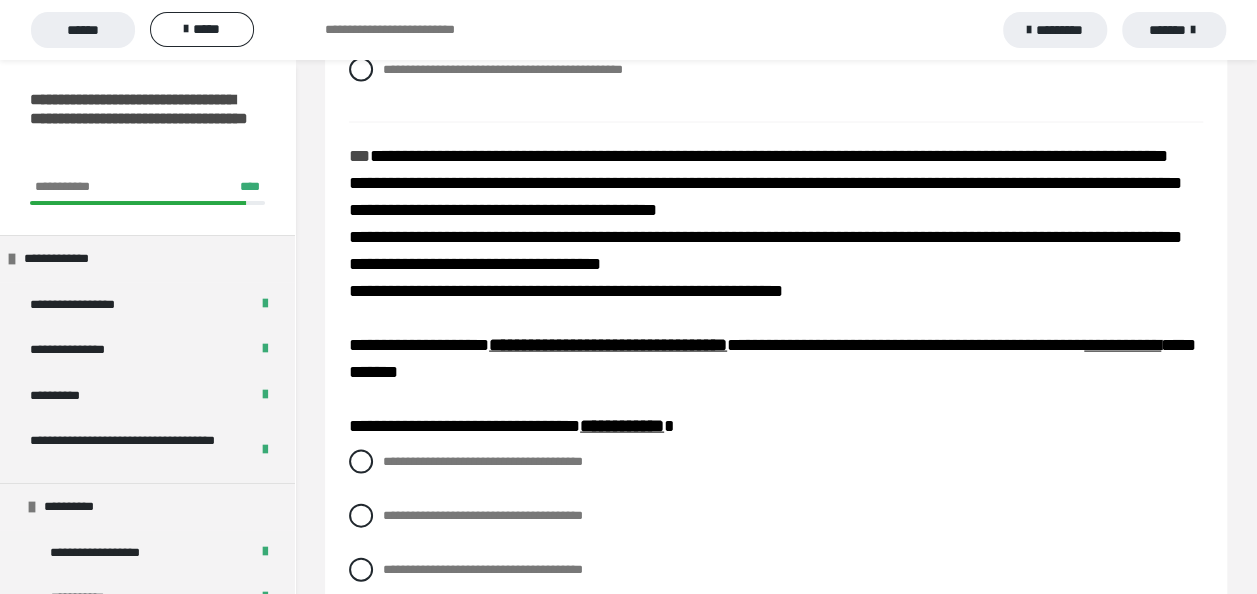 scroll, scrollTop: 1900, scrollLeft: 0, axis: vertical 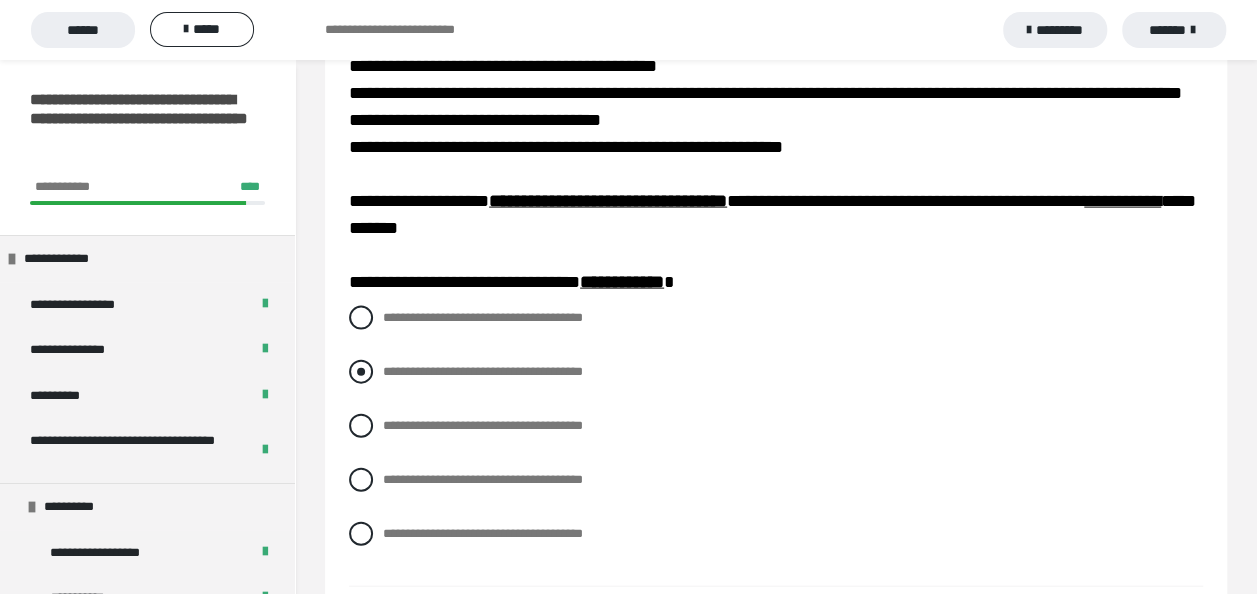 click at bounding box center (361, 372) 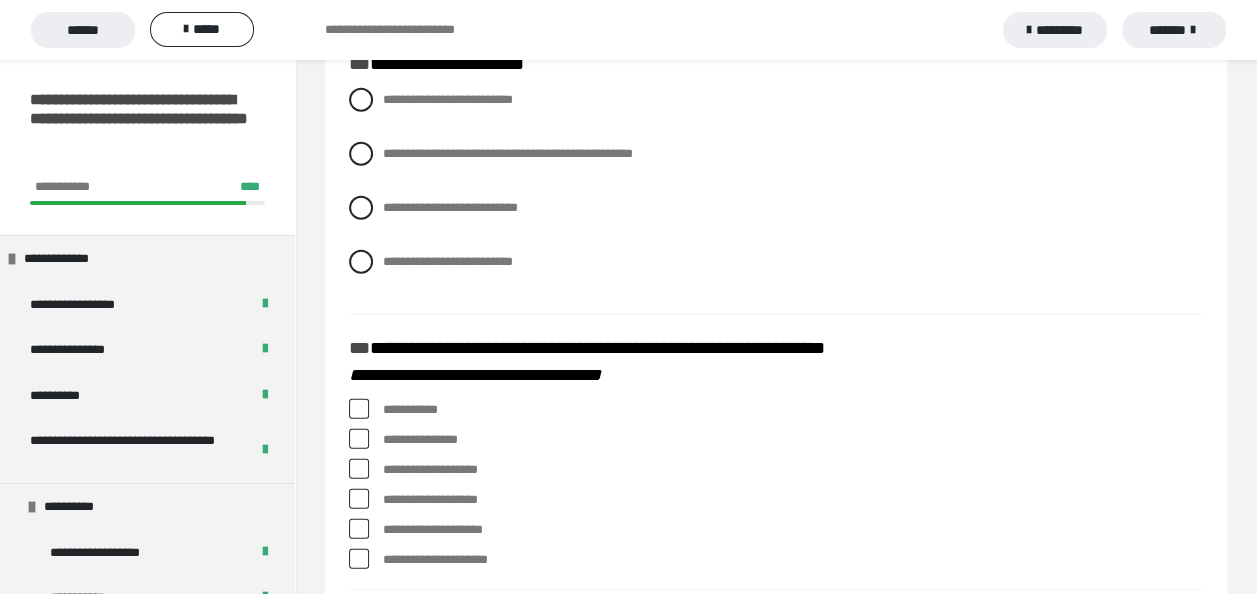 scroll, scrollTop: 2500, scrollLeft: 0, axis: vertical 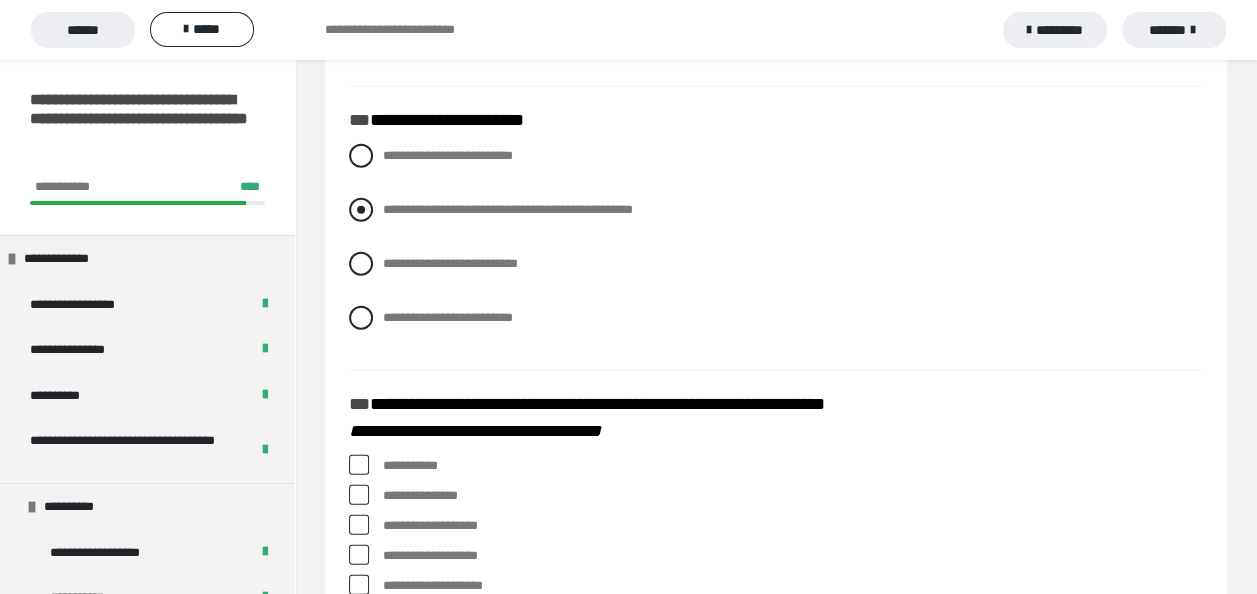 click at bounding box center [361, 210] 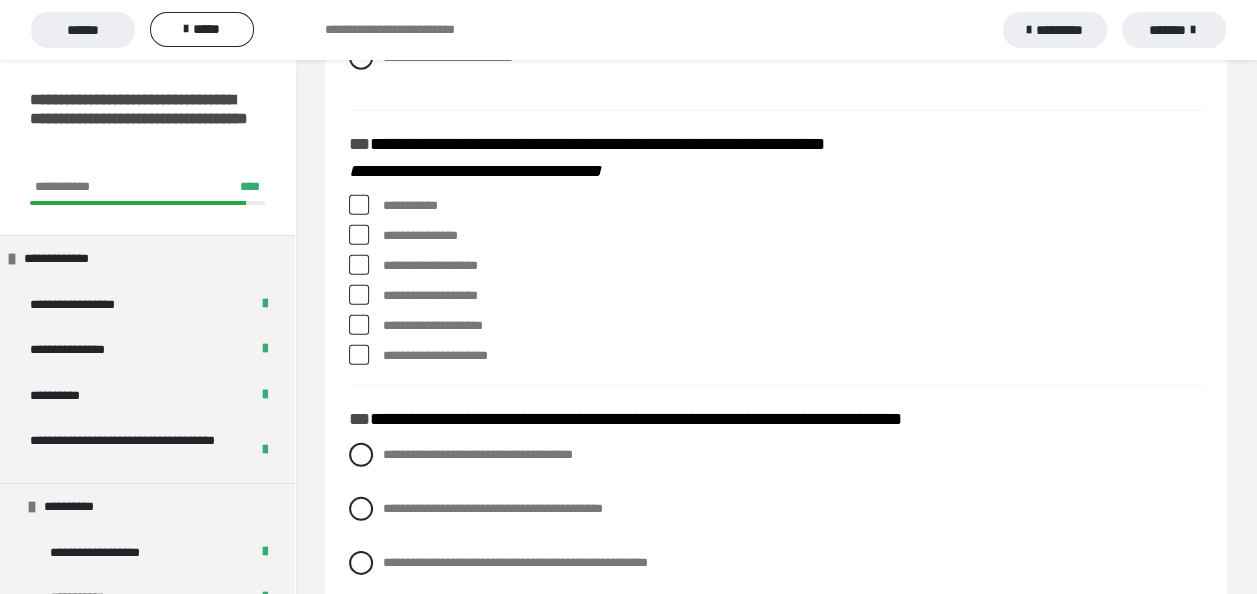 scroll, scrollTop: 2800, scrollLeft: 0, axis: vertical 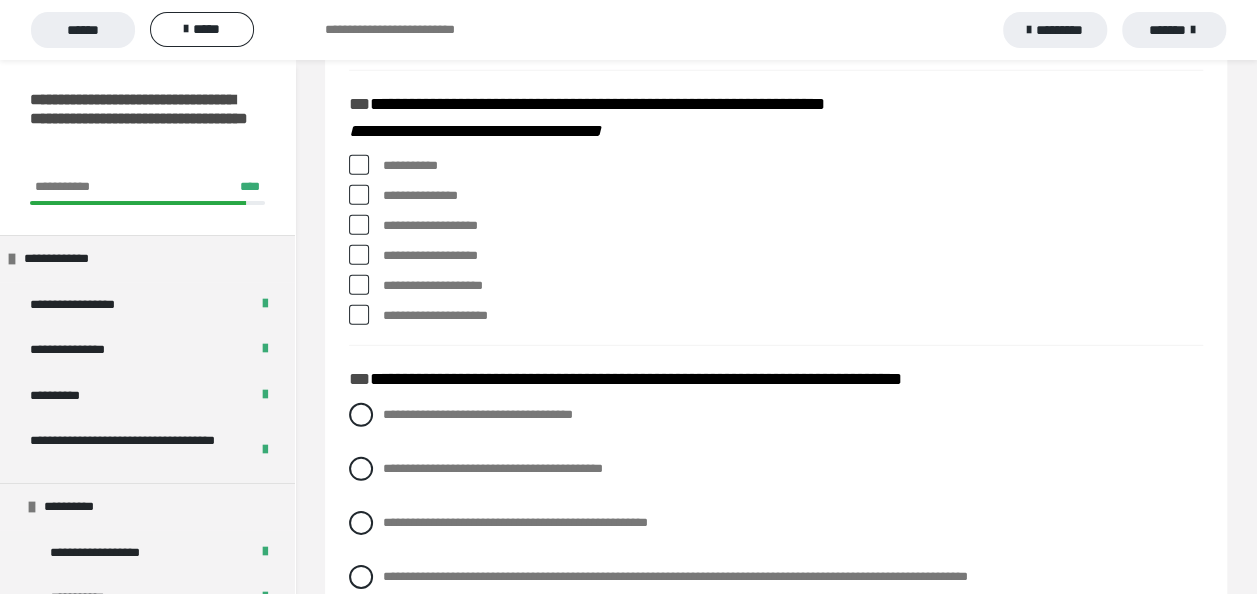 drag, startPoint x: 360, startPoint y: 260, endPoint x: 367, endPoint y: 290, distance: 30.805843 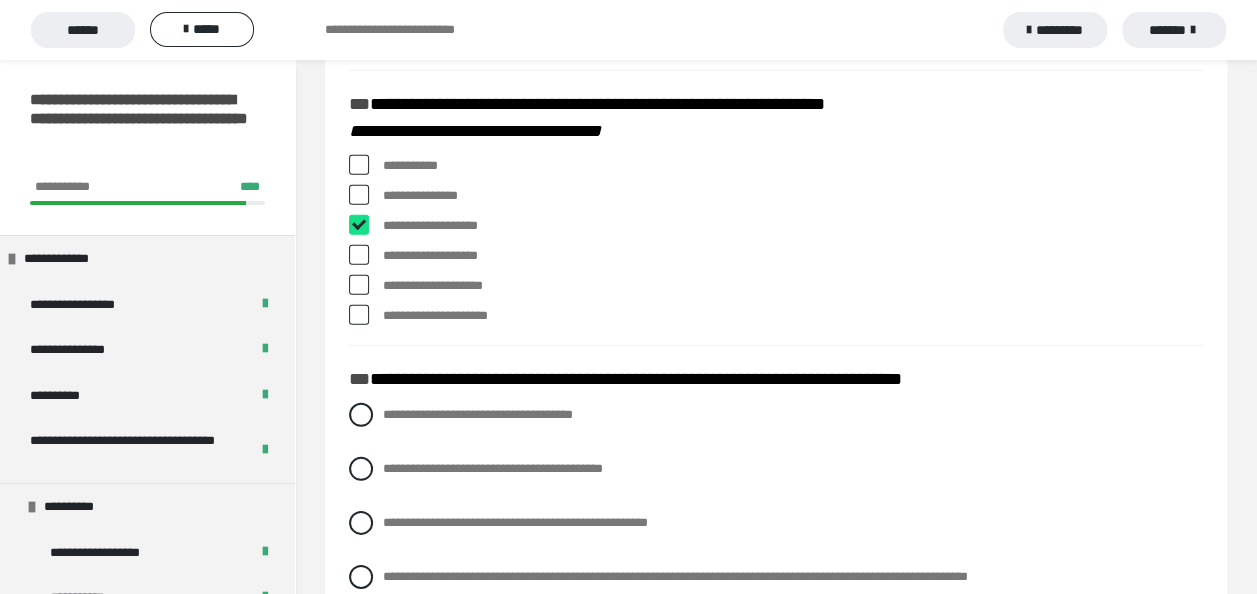 checkbox on "****" 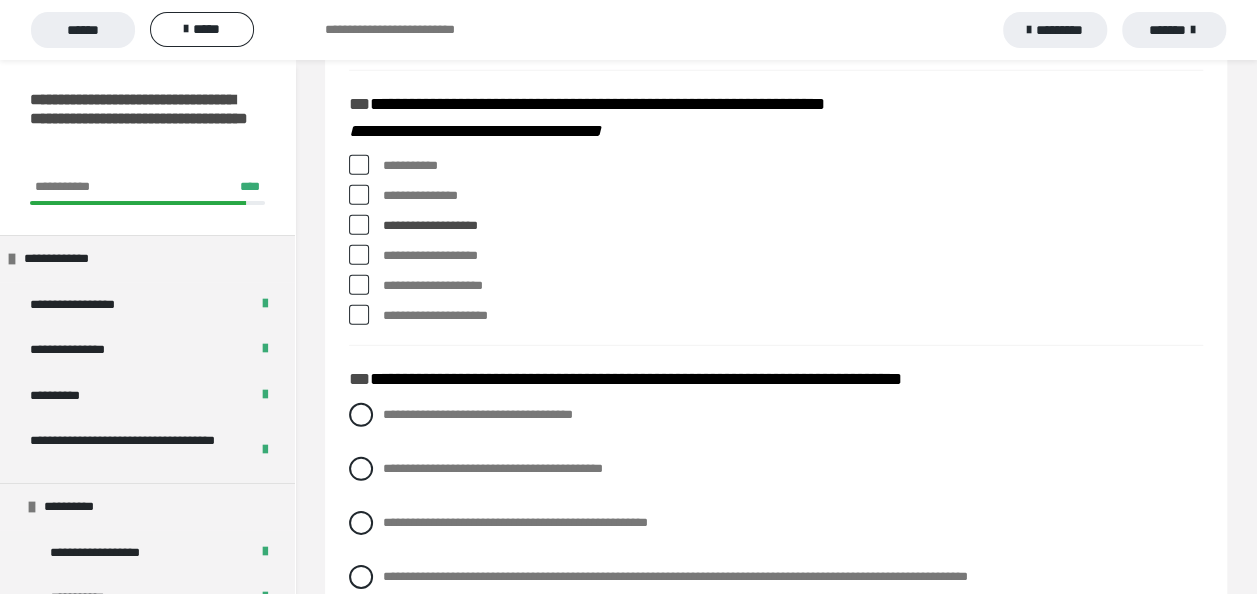 click at bounding box center [359, 315] 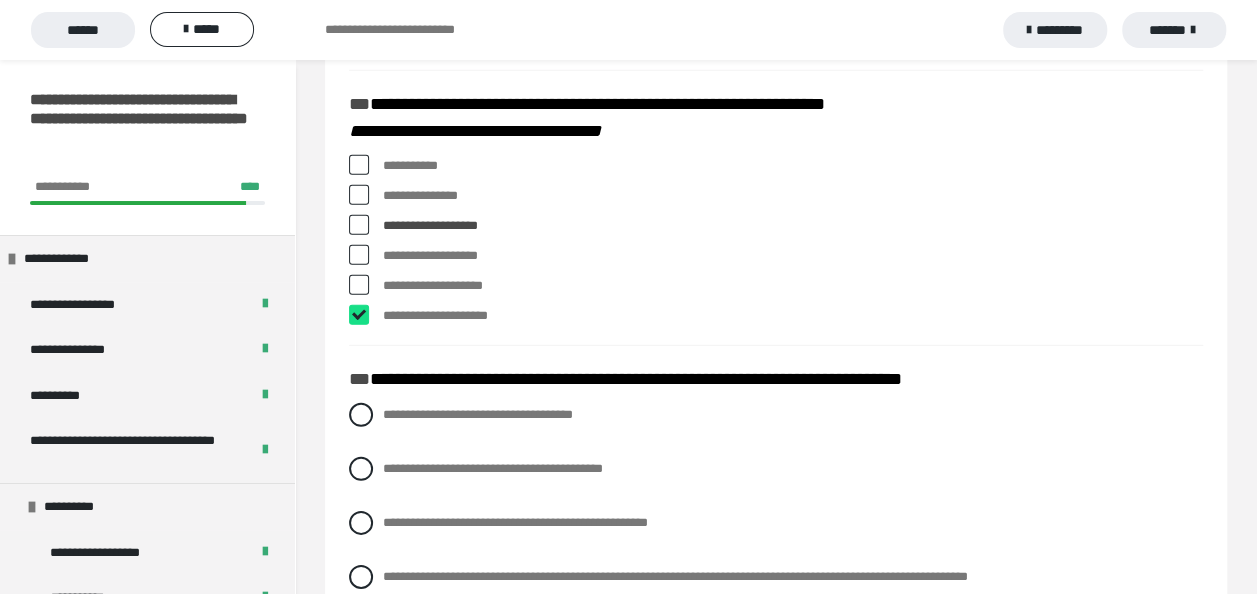 checkbox on "****" 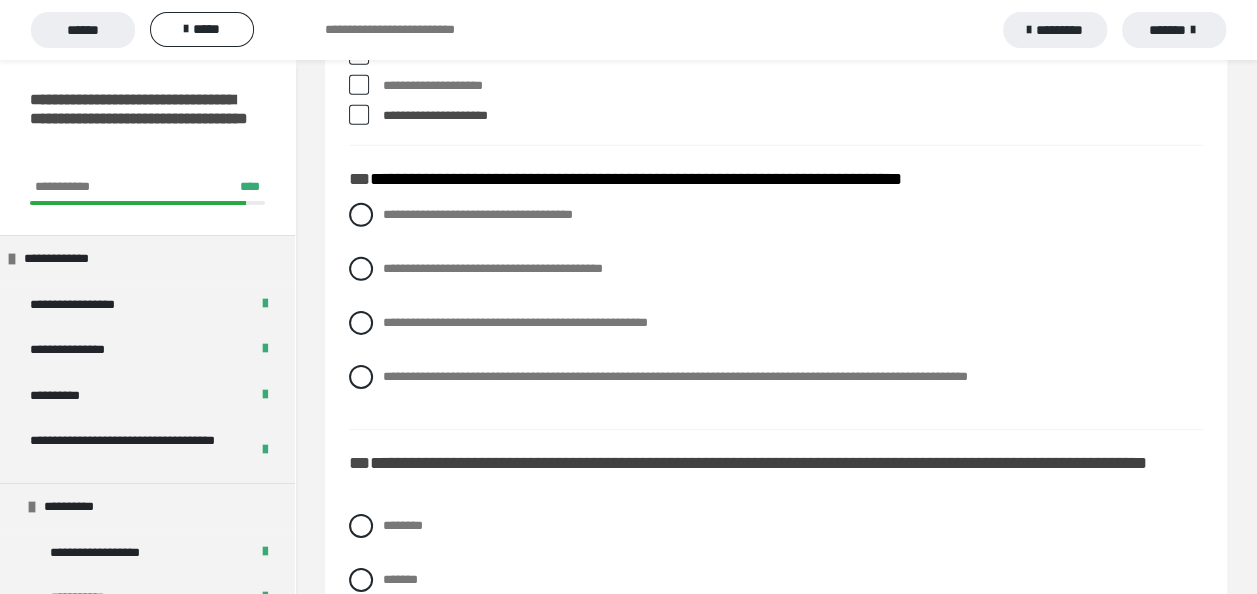 scroll, scrollTop: 3100, scrollLeft: 0, axis: vertical 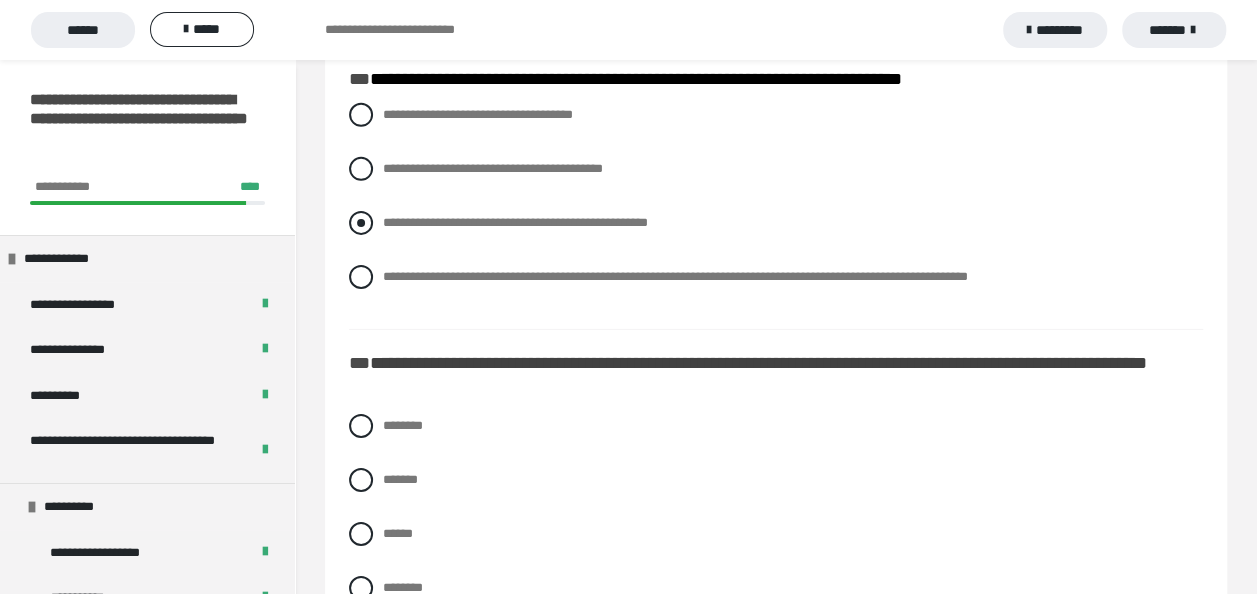click at bounding box center (361, 223) 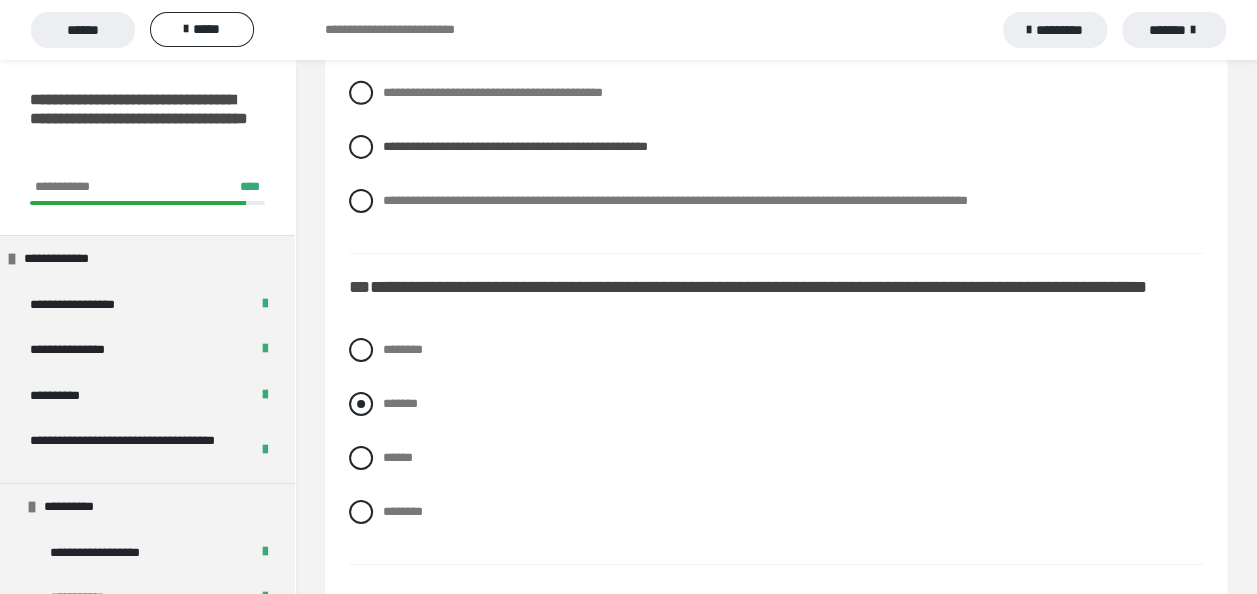 scroll, scrollTop: 3300, scrollLeft: 0, axis: vertical 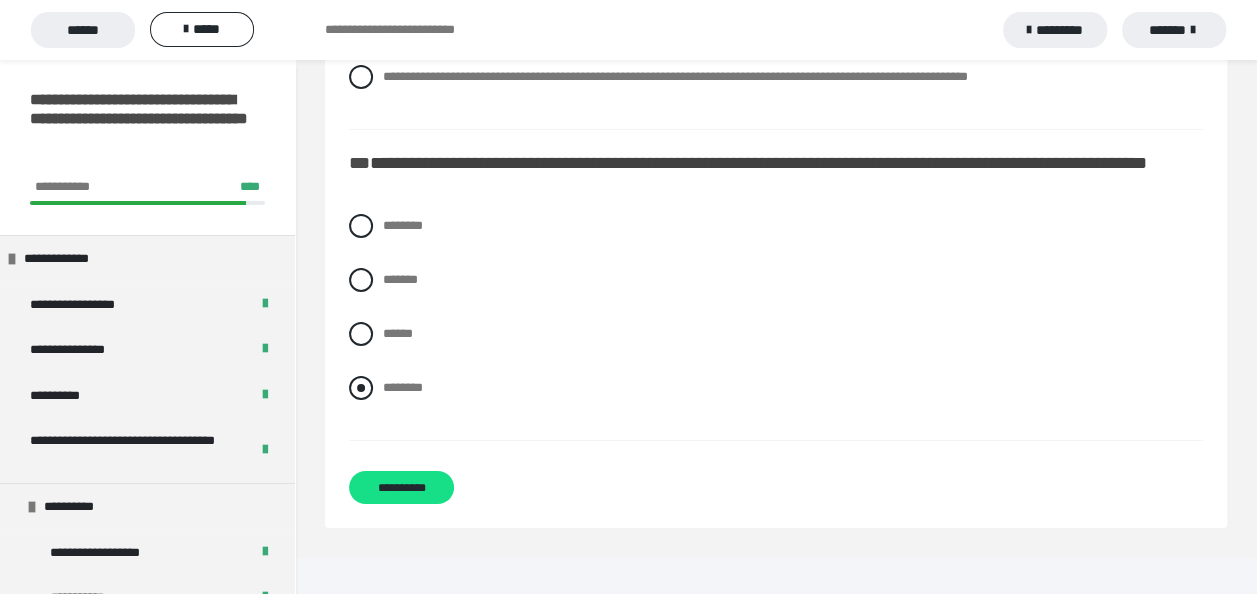 click at bounding box center [361, 388] 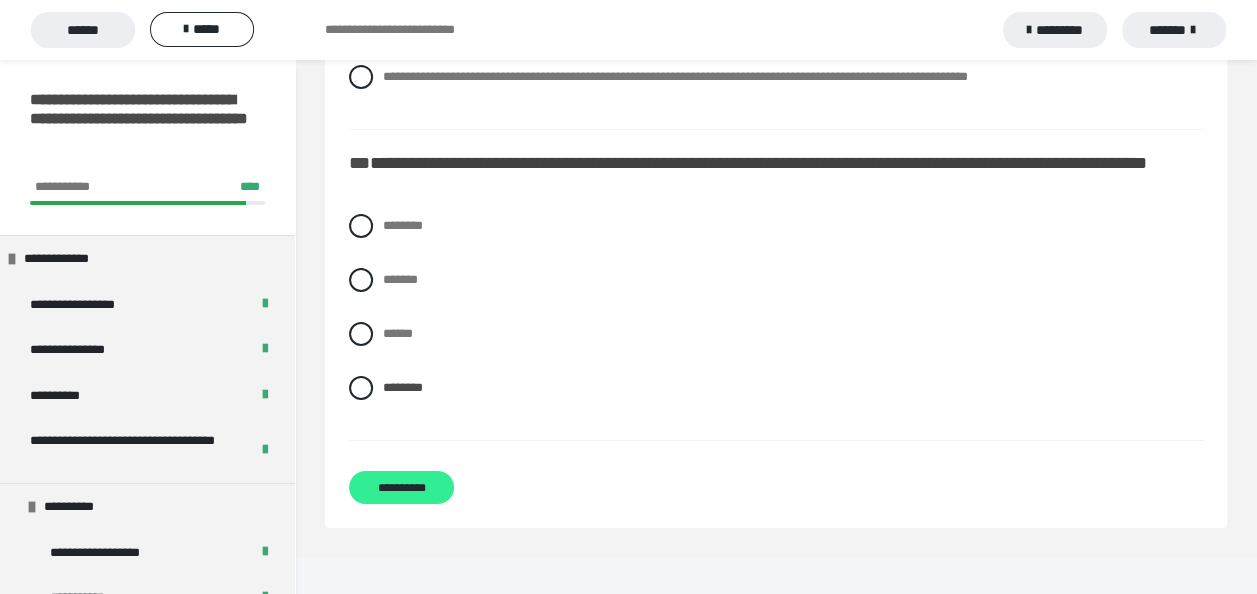 click on "**********" at bounding box center [401, 487] 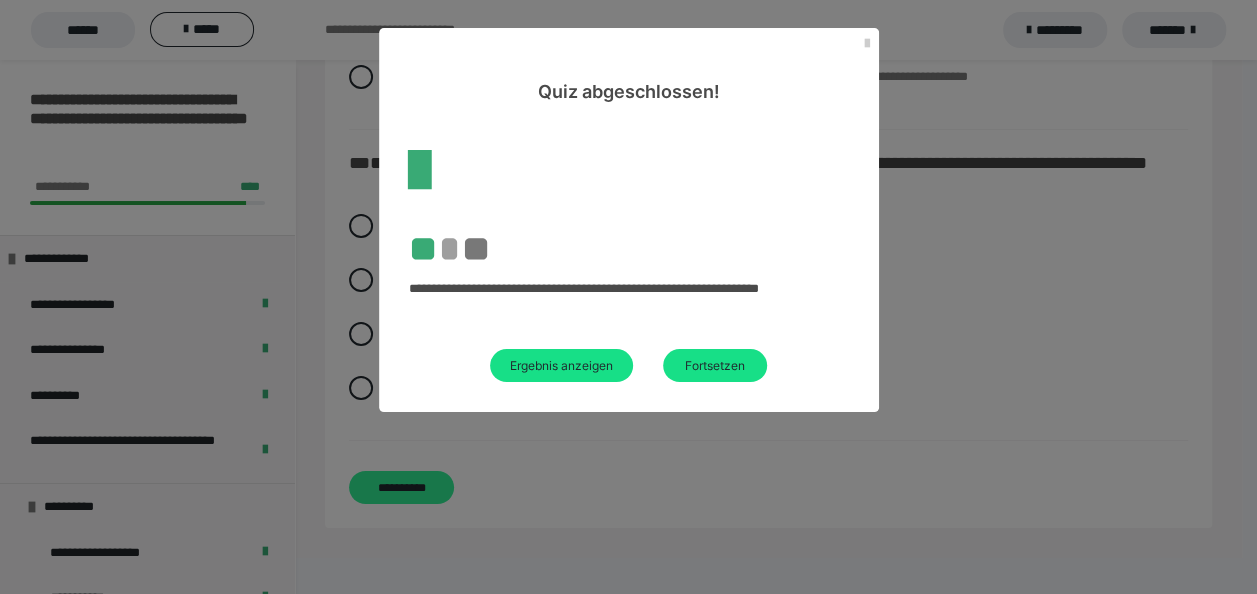 scroll, scrollTop: 60, scrollLeft: 0, axis: vertical 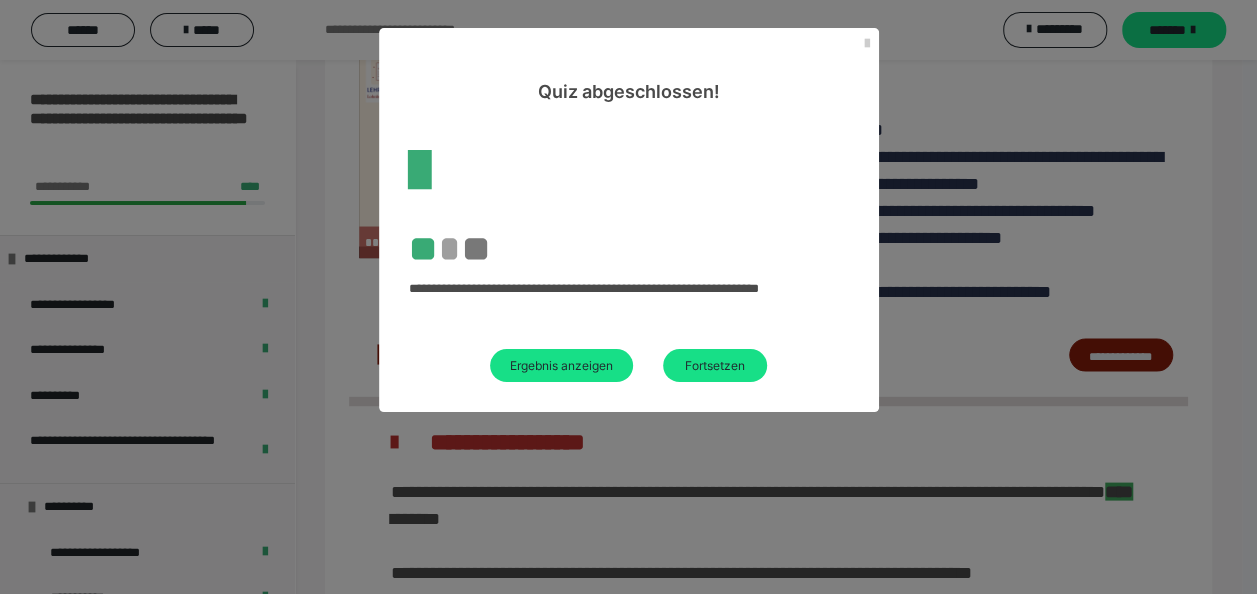 click on "**********" at bounding box center (629, 258) 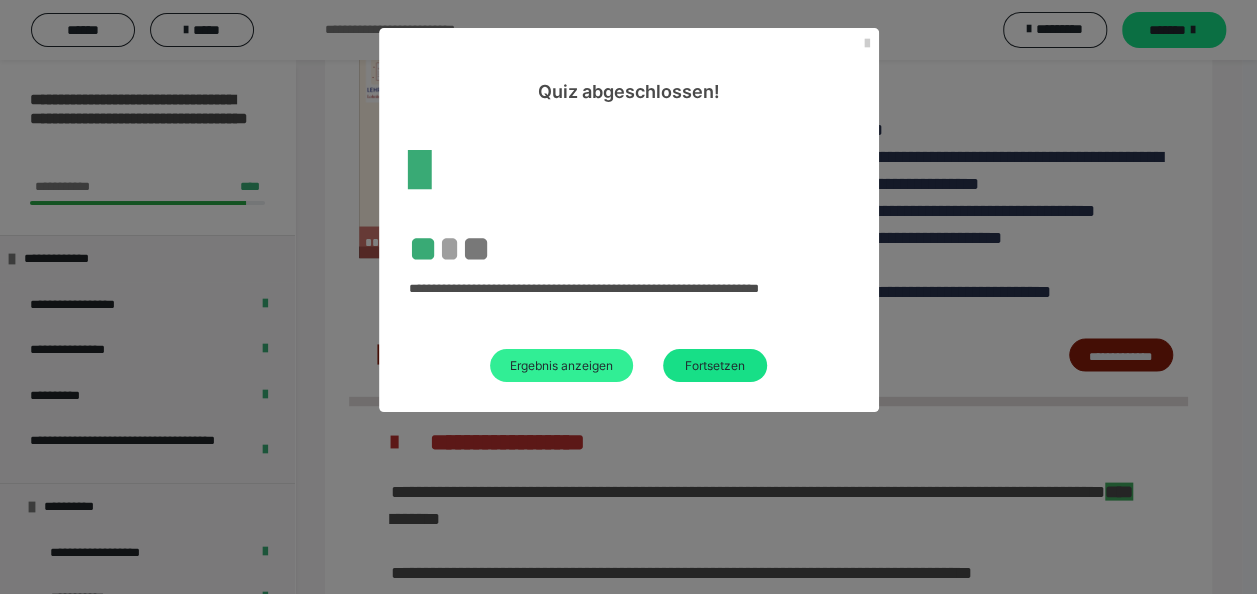 click on "Ergebnis anzeigen" at bounding box center (561, 365) 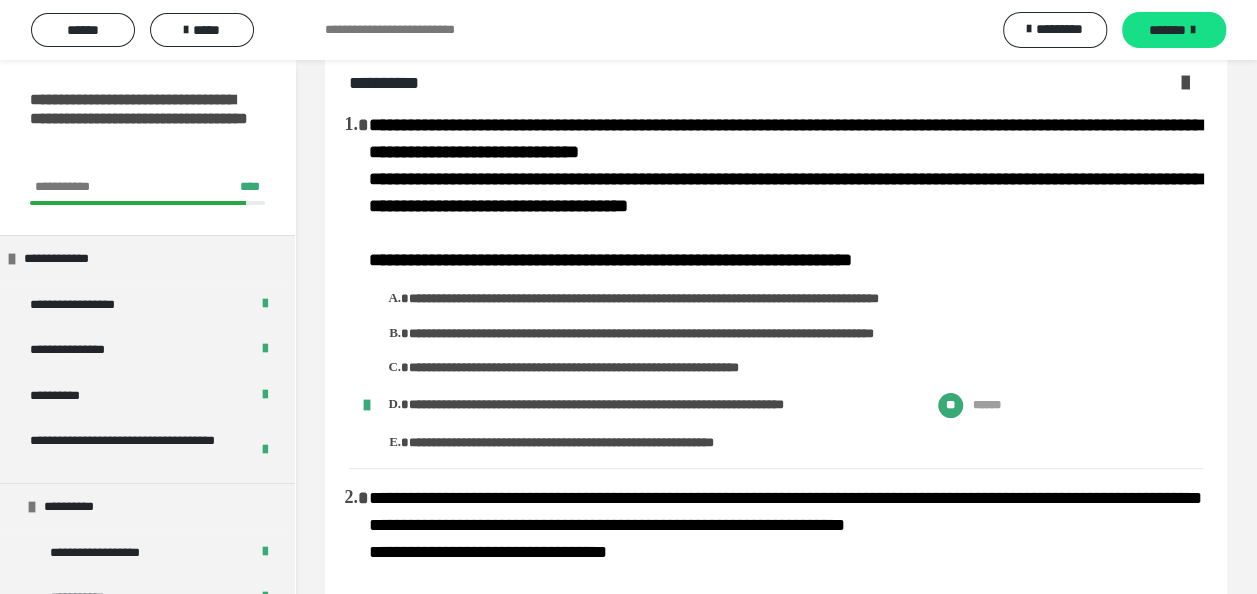 scroll, scrollTop: 0, scrollLeft: 0, axis: both 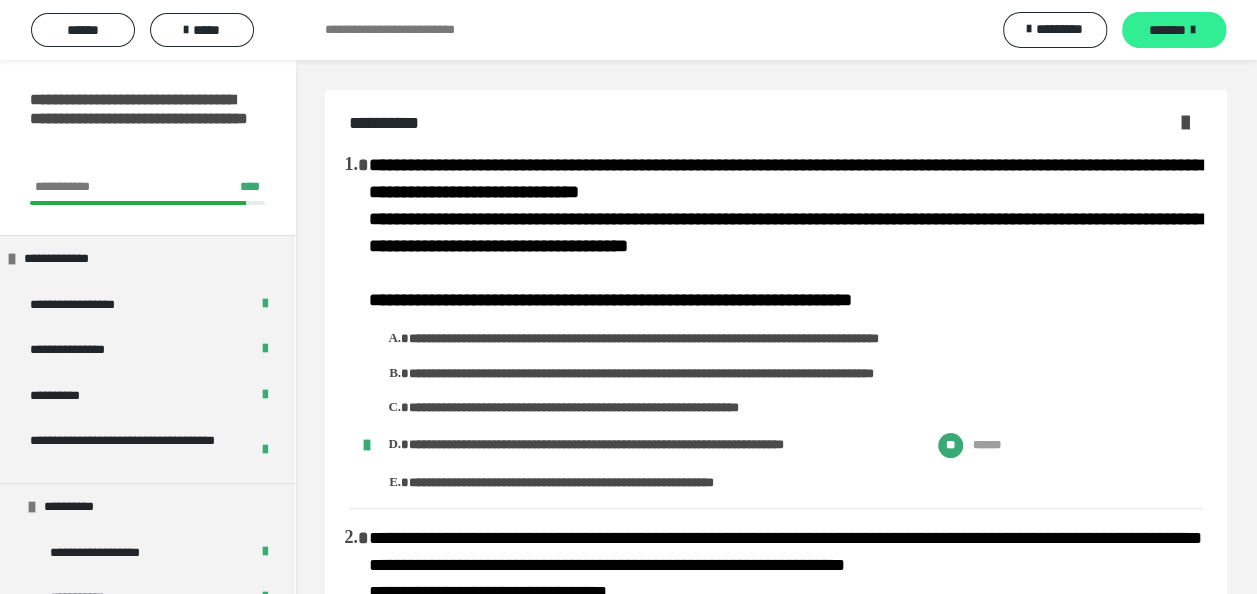 click on "*******" at bounding box center (1167, 30) 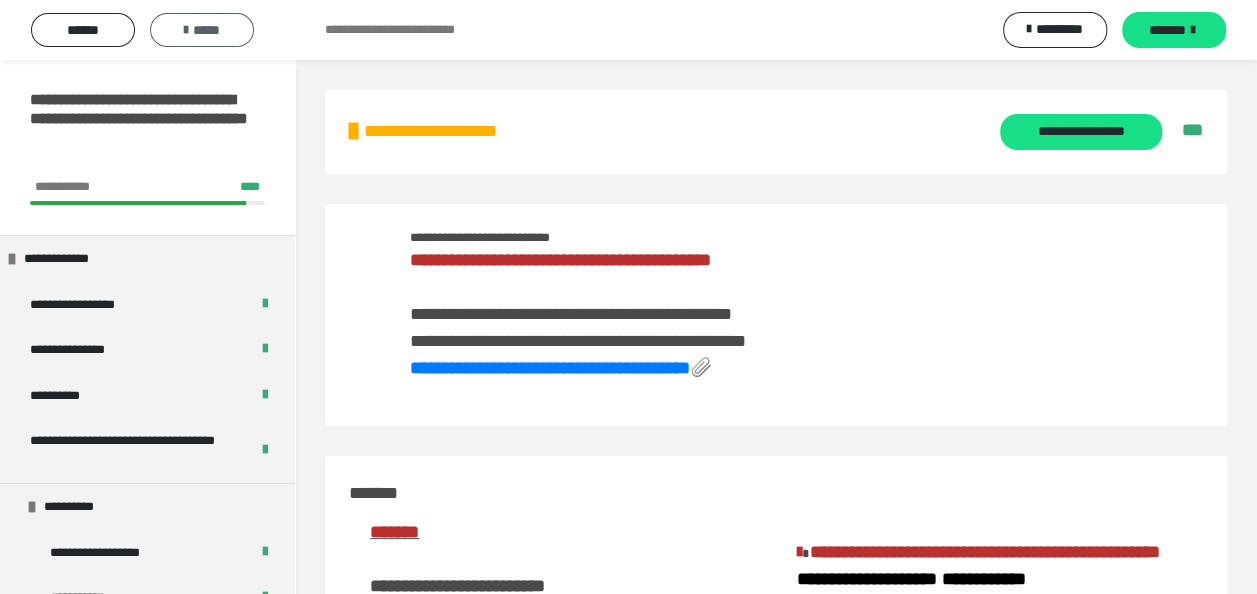 click on "*****" at bounding box center [202, 30] 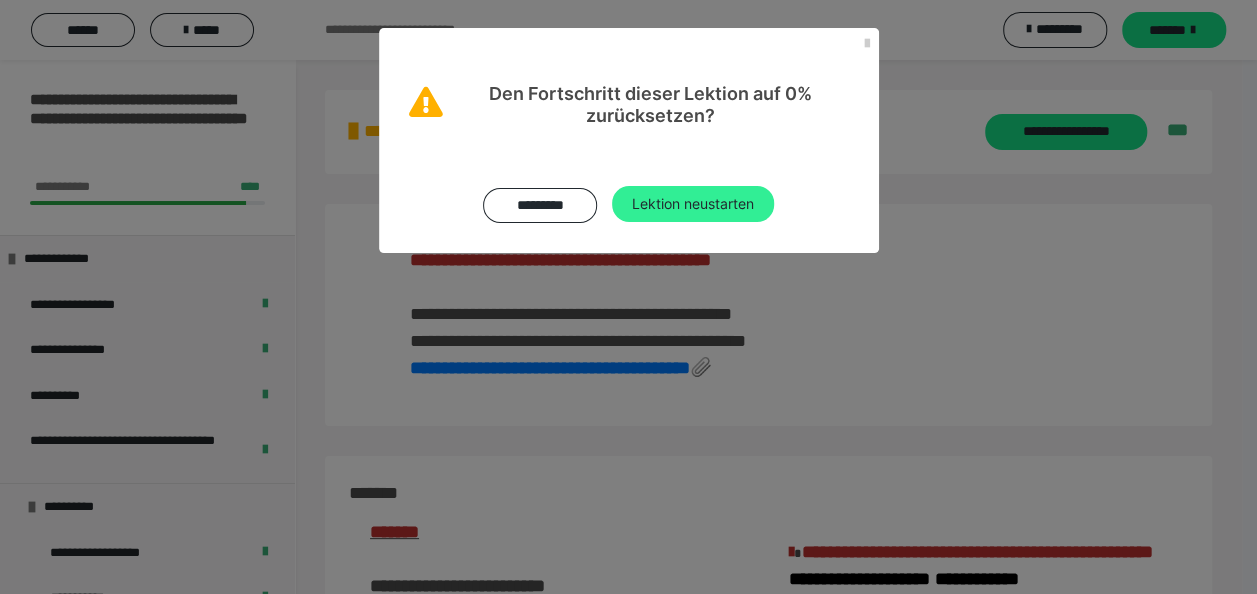 click on "Lektion neustarten" at bounding box center (693, 204) 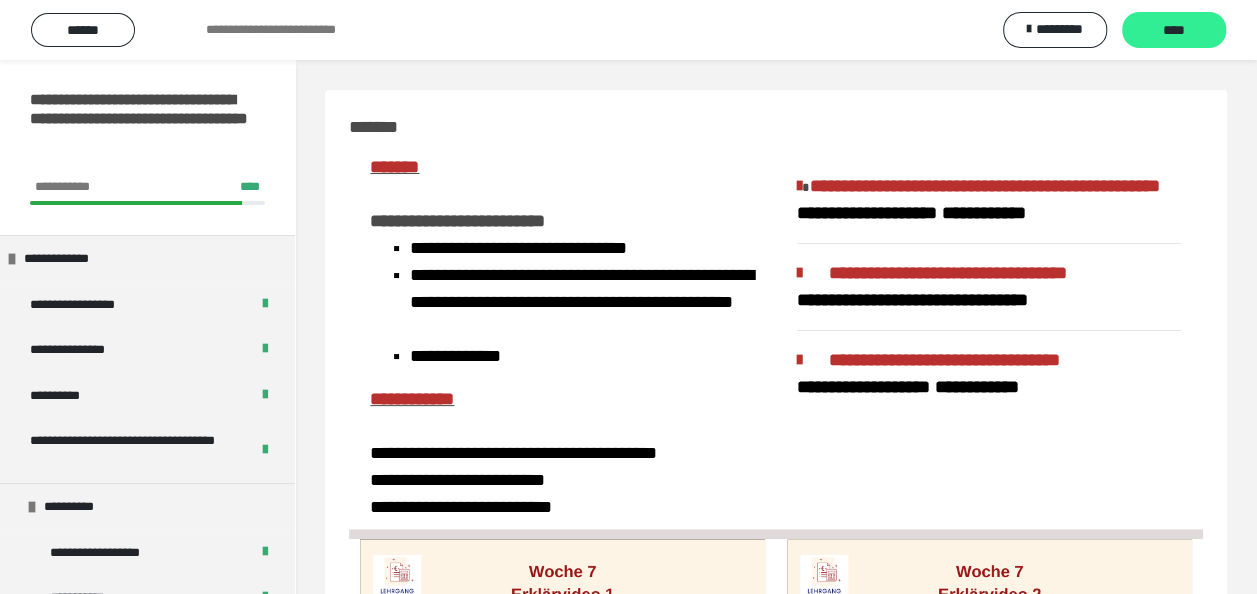 click on "****" at bounding box center (1174, 31) 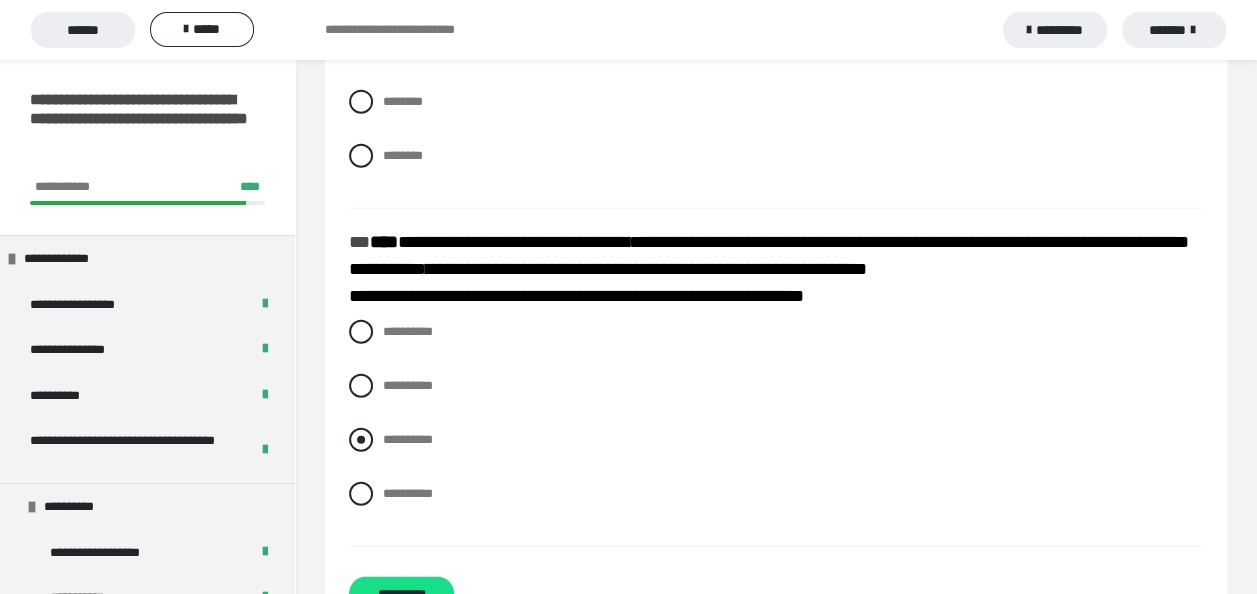 scroll, scrollTop: 2572, scrollLeft: 0, axis: vertical 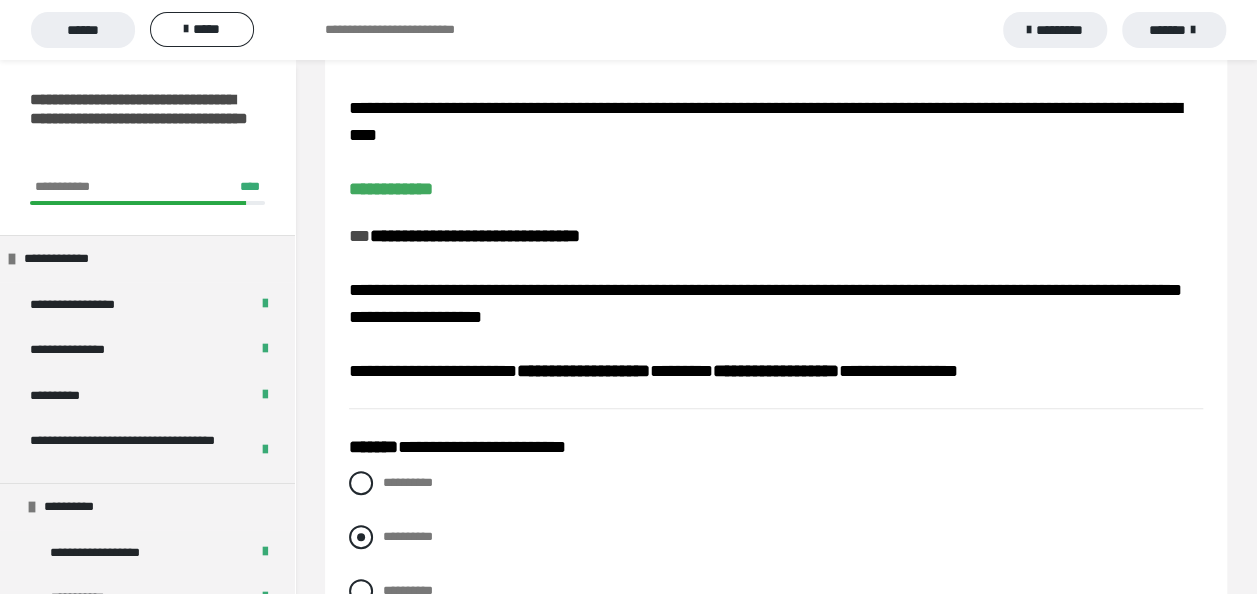 click at bounding box center (361, 537) 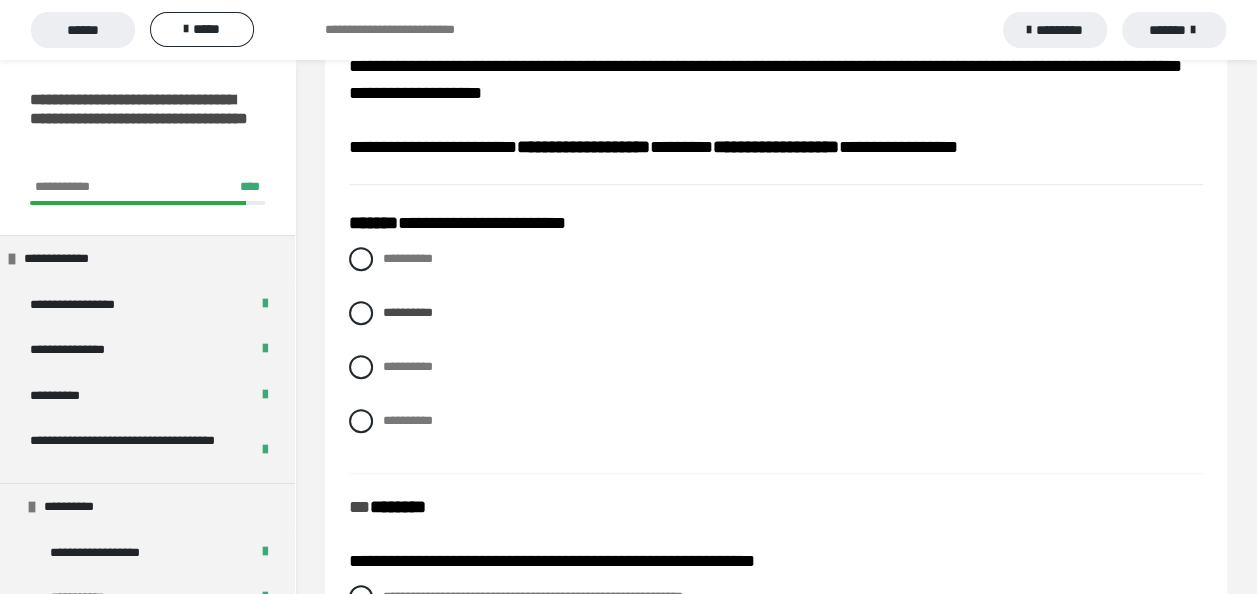 scroll, scrollTop: 200, scrollLeft: 0, axis: vertical 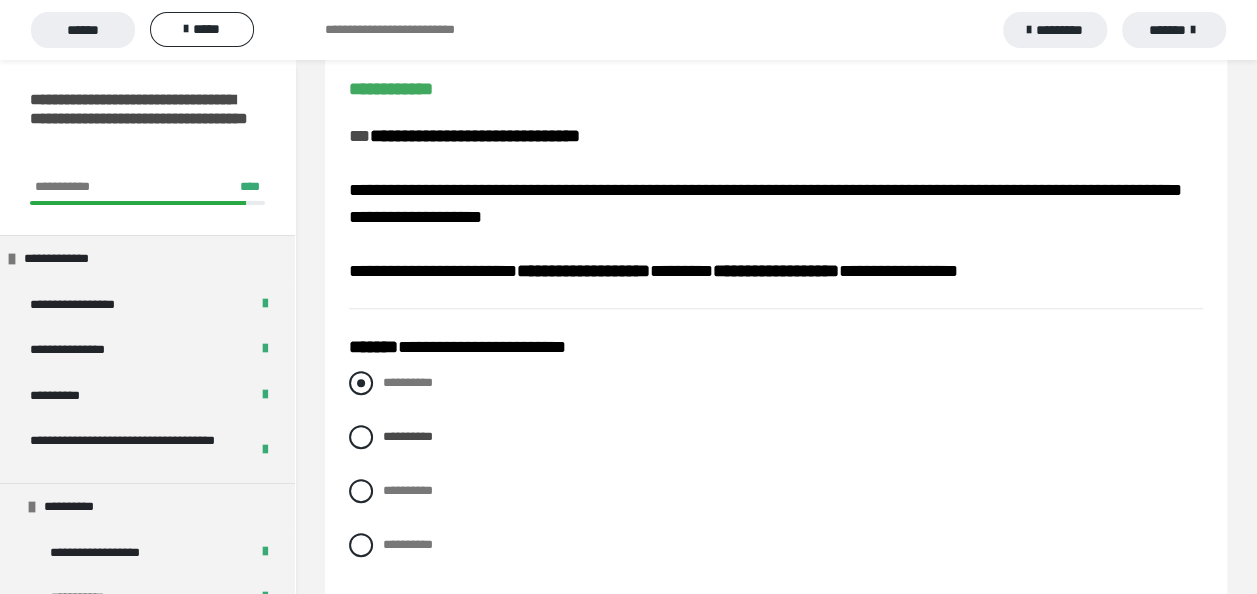 click at bounding box center [361, 383] 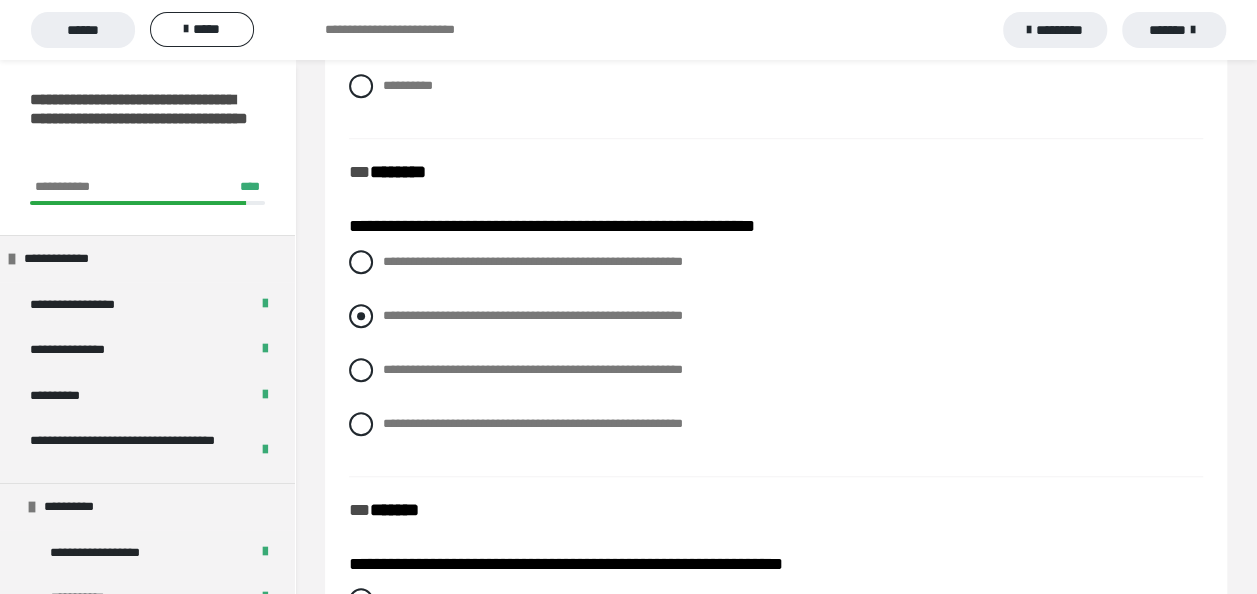 scroll, scrollTop: 700, scrollLeft: 0, axis: vertical 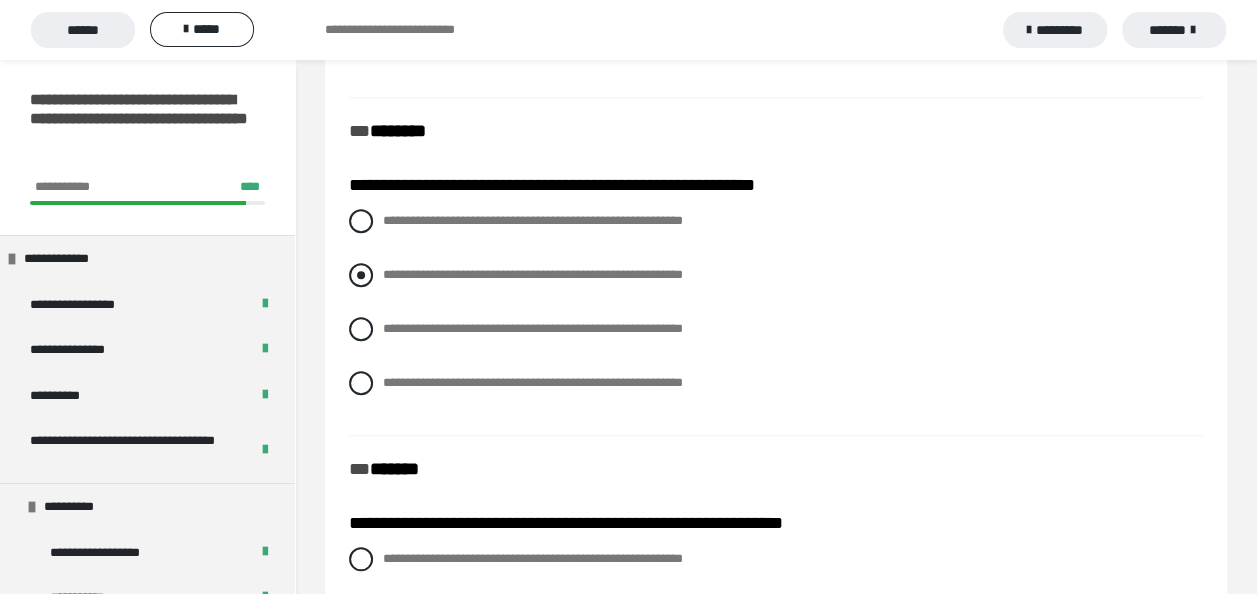 click at bounding box center (361, 275) 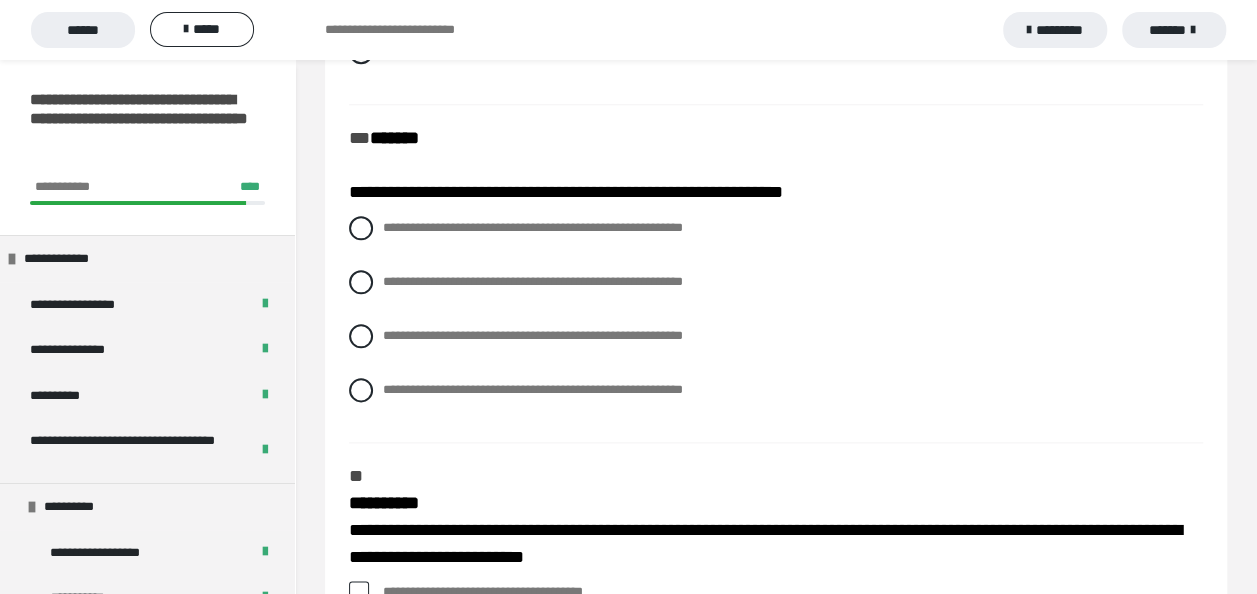 scroll, scrollTop: 1100, scrollLeft: 0, axis: vertical 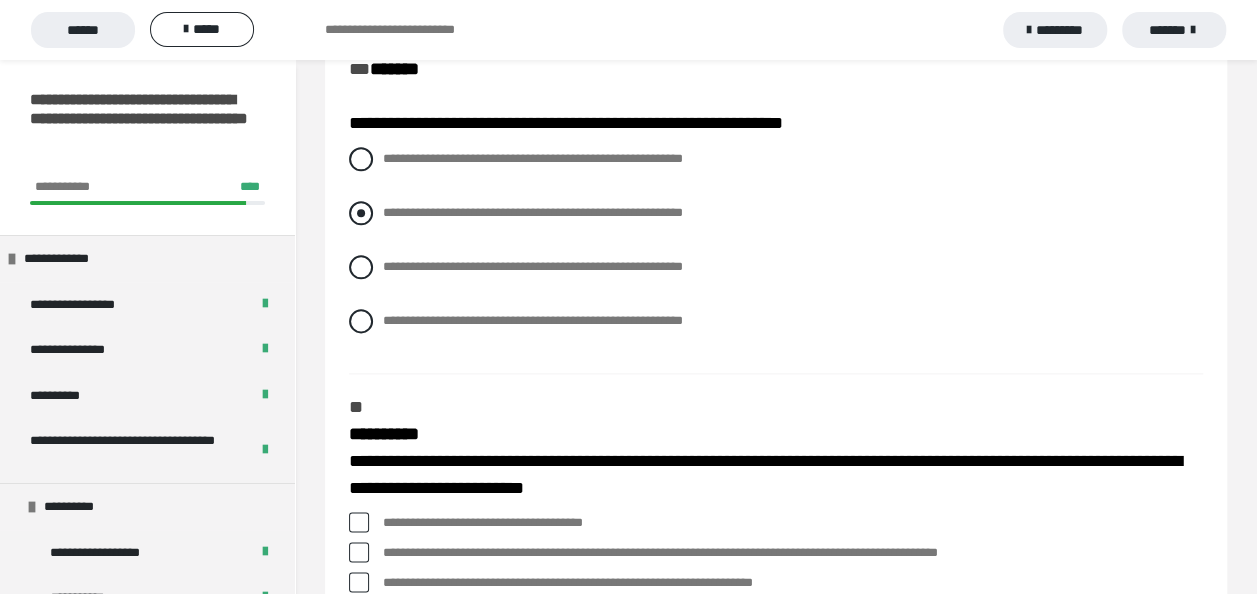 click at bounding box center [361, 213] 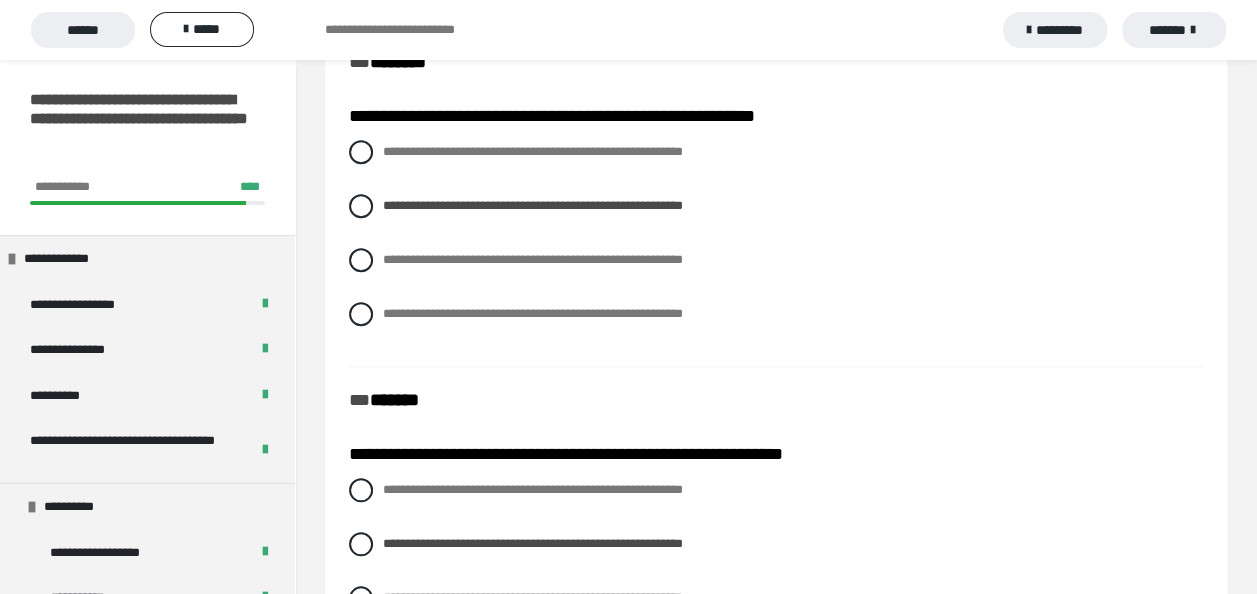 scroll, scrollTop: 700, scrollLeft: 0, axis: vertical 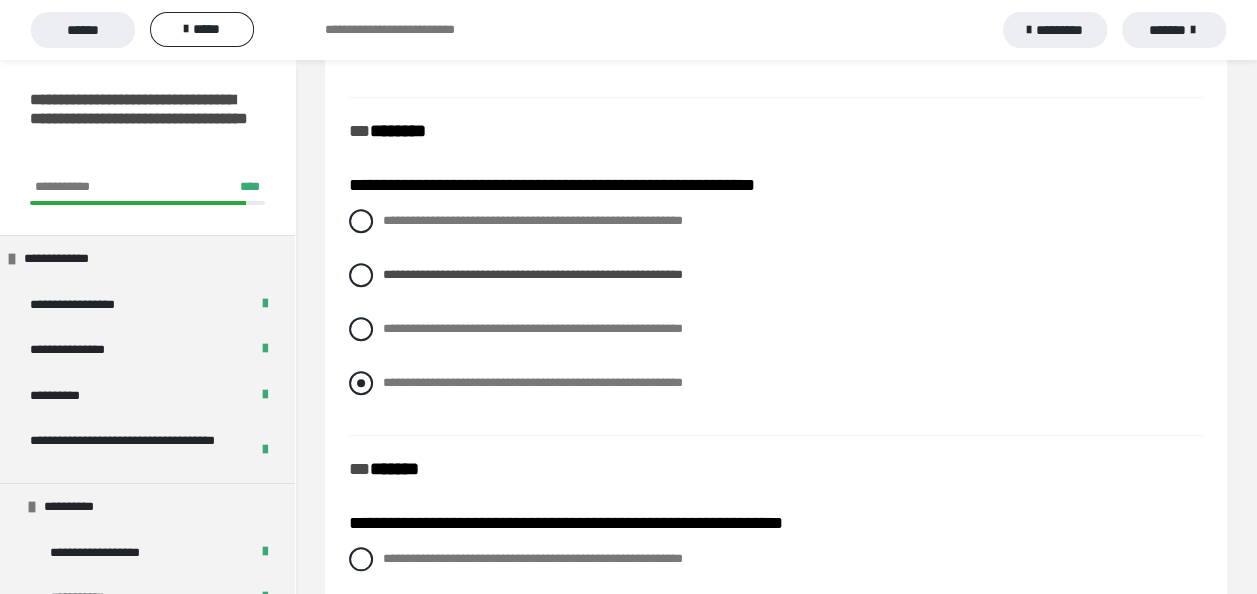click at bounding box center (361, 383) 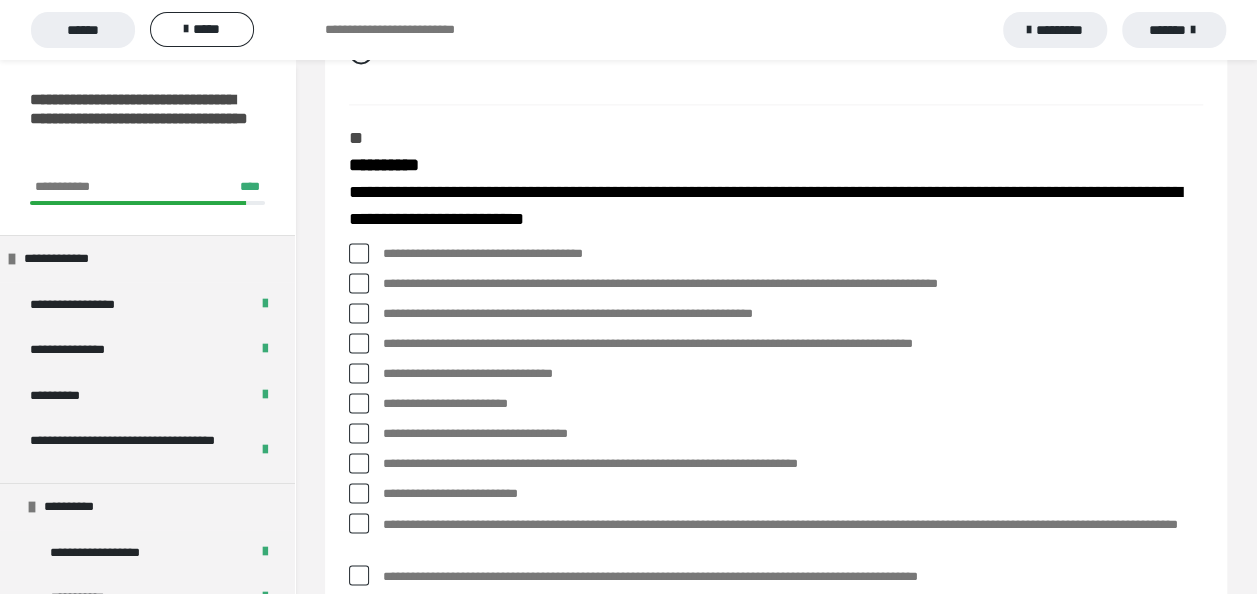 scroll, scrollTop: 1400, scrollLeft: 0, axis: vertical 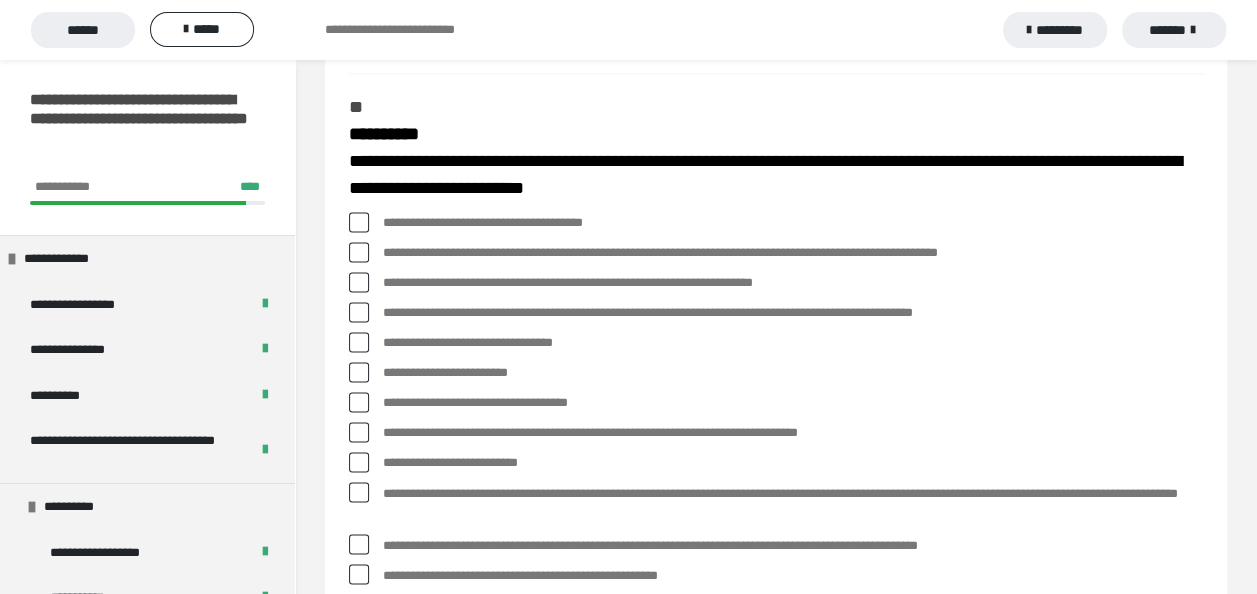 click at bounding box center (359, 252) 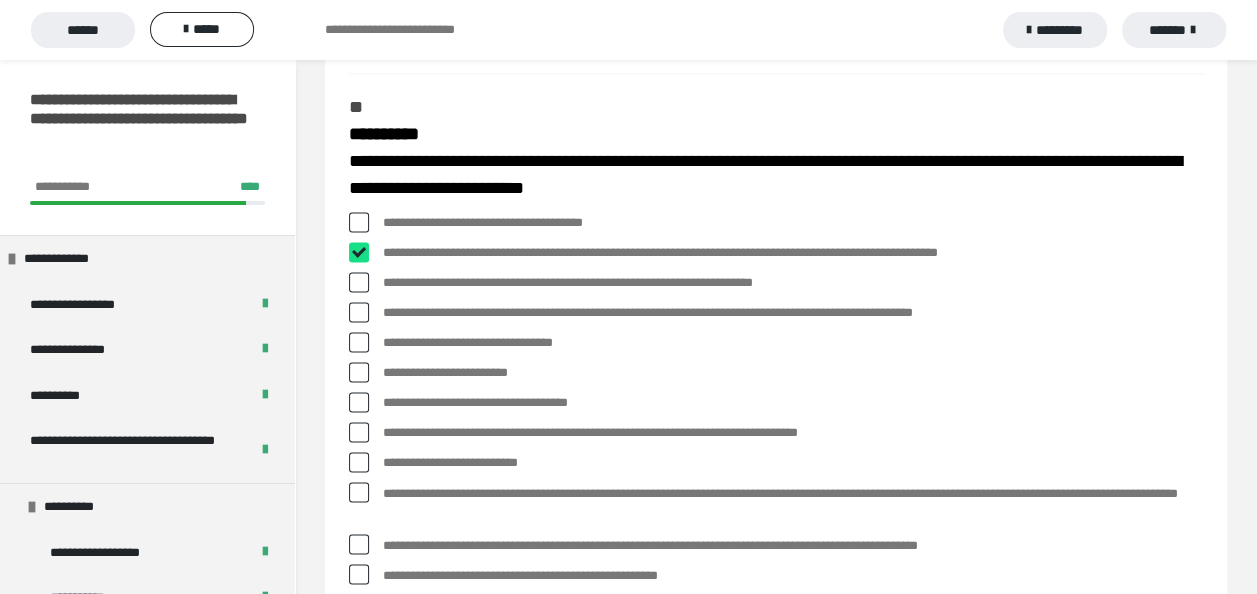 checkbox on "****" 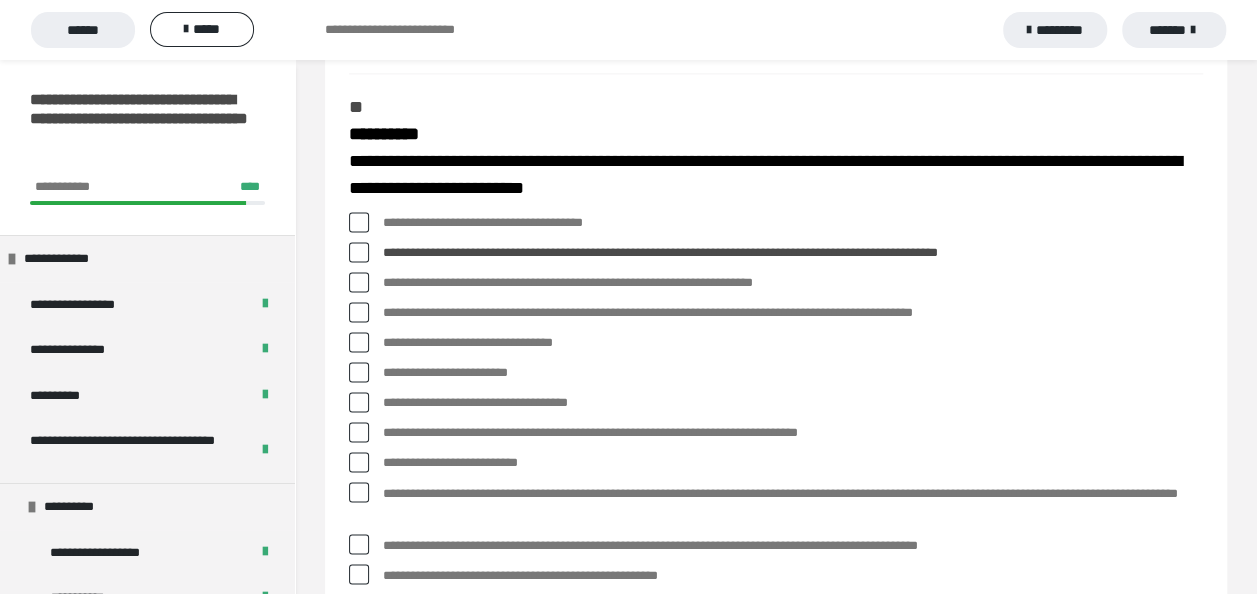 click at bounding box center (359, 312) 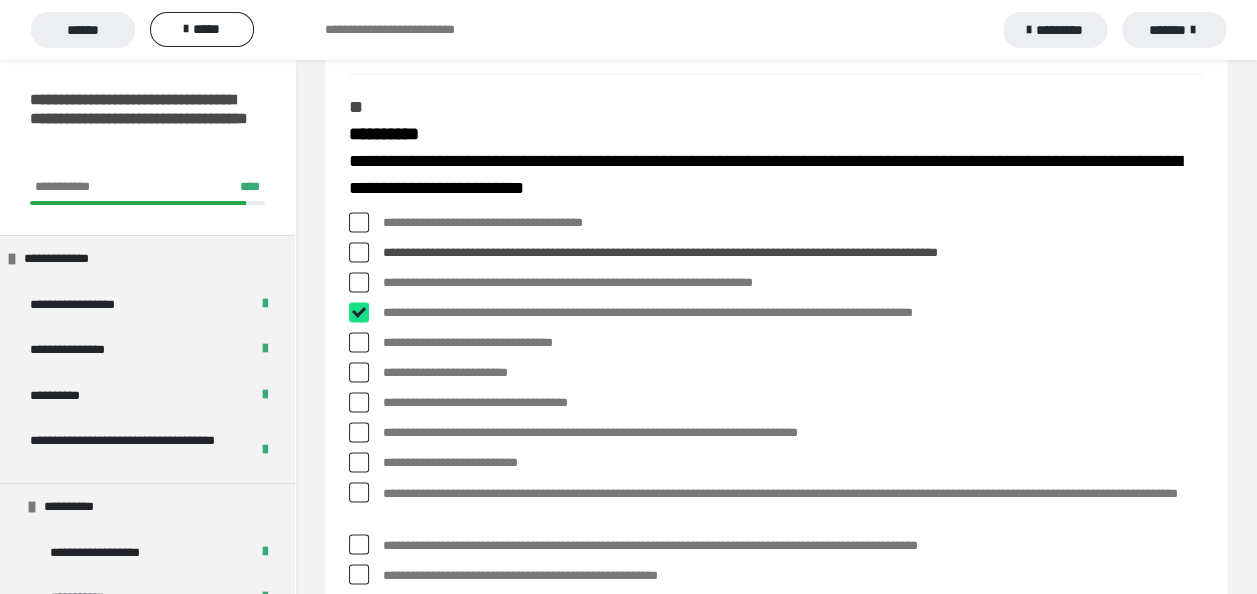 checkbox on "****" 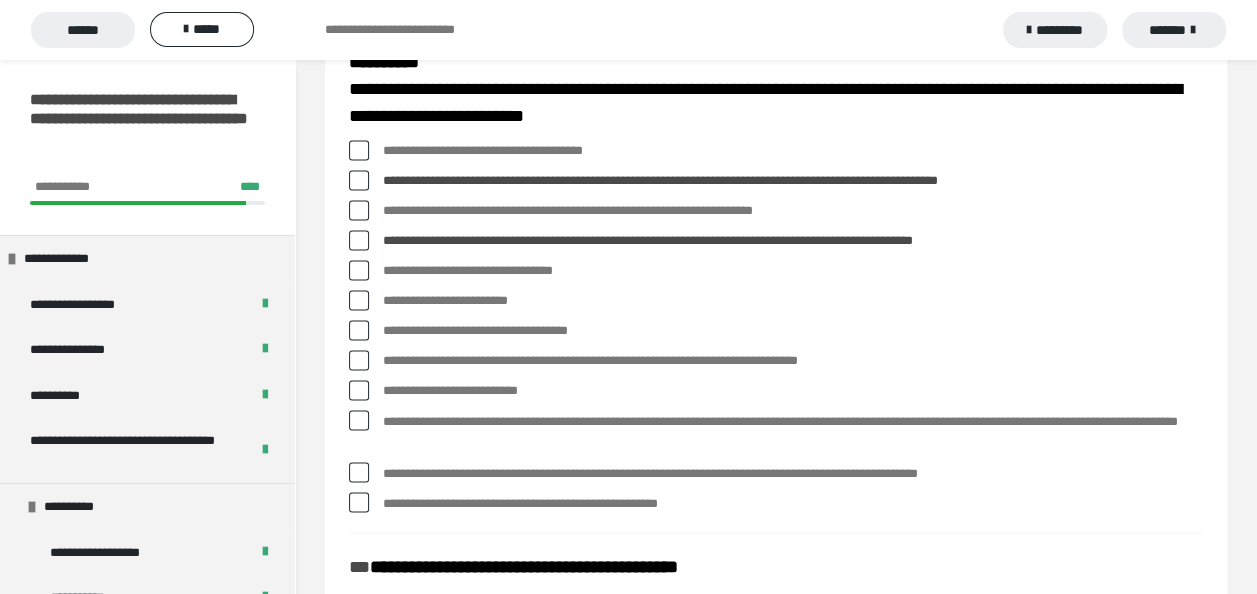scroll, scrollTop: 1500, scrollLeft: 0, axis: vertical 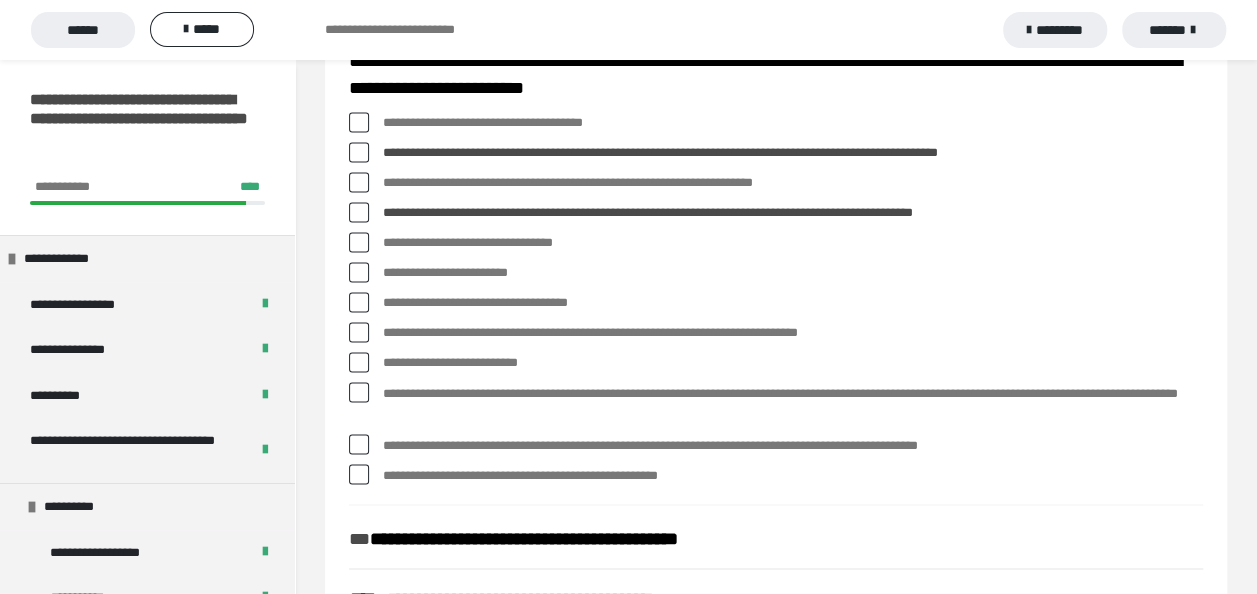 click at bounding box center (359, 332) 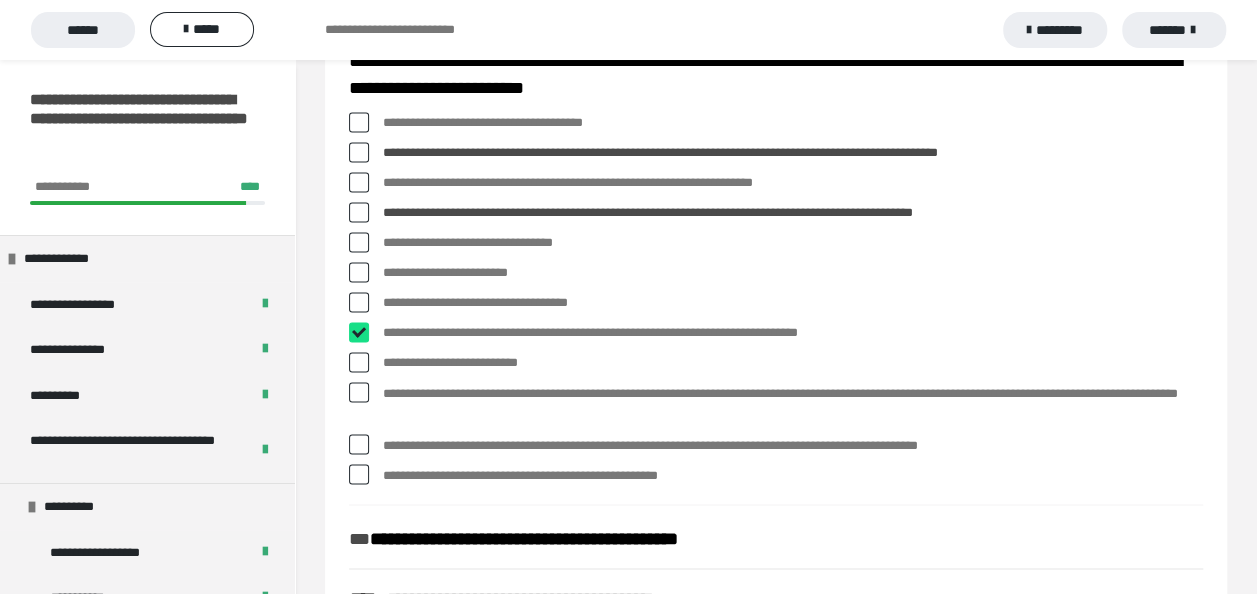 checkbox on "****" 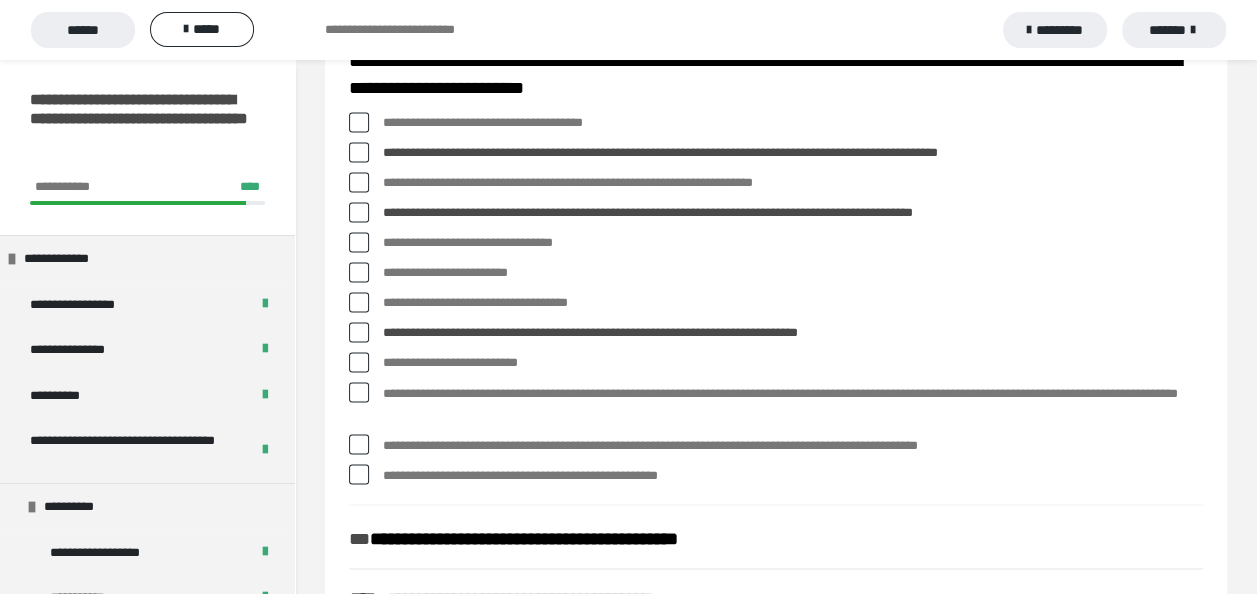 click at bounding box center (359, 392) 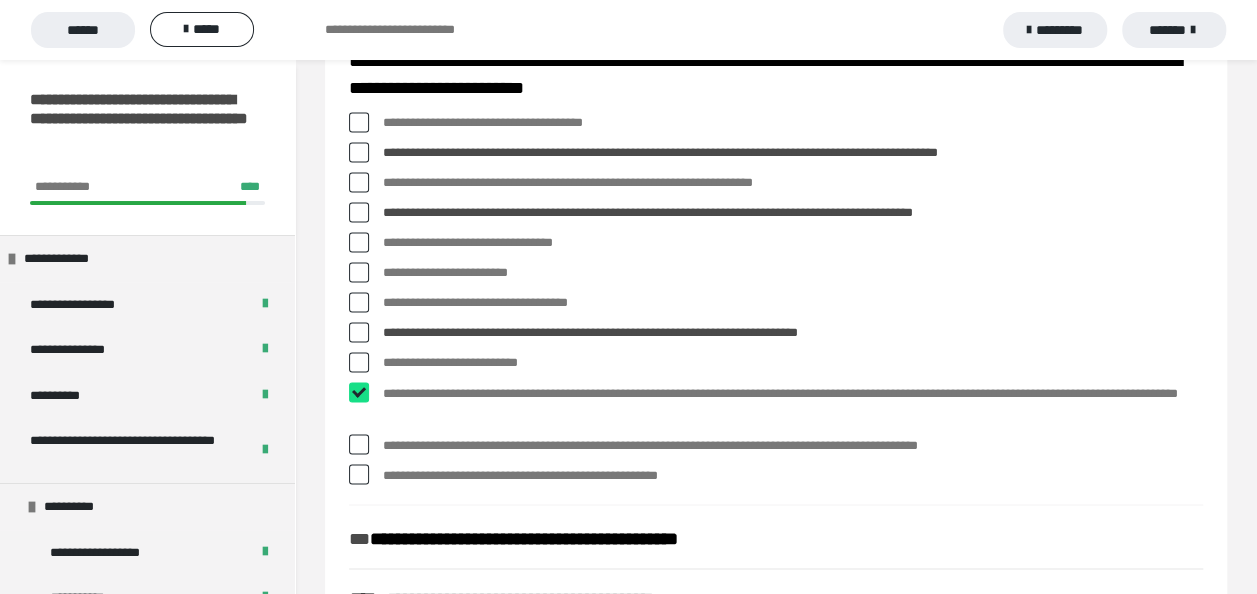checkbox on "****" 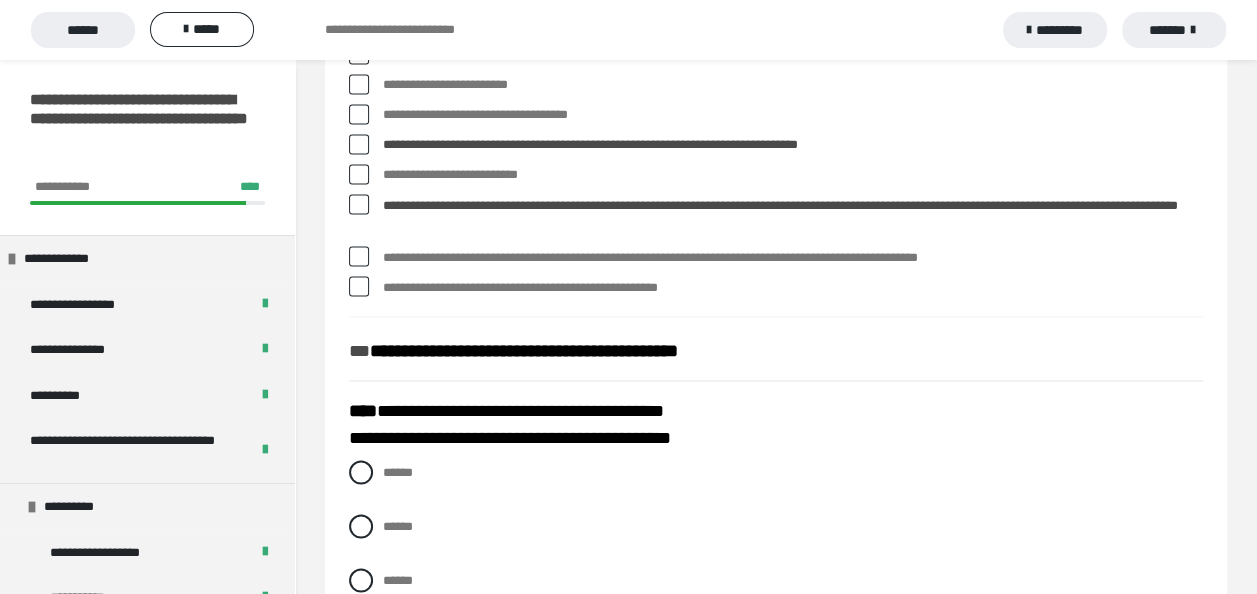 scroll, scrollTop: 1700, scrollLeft: 0, axis: vertical 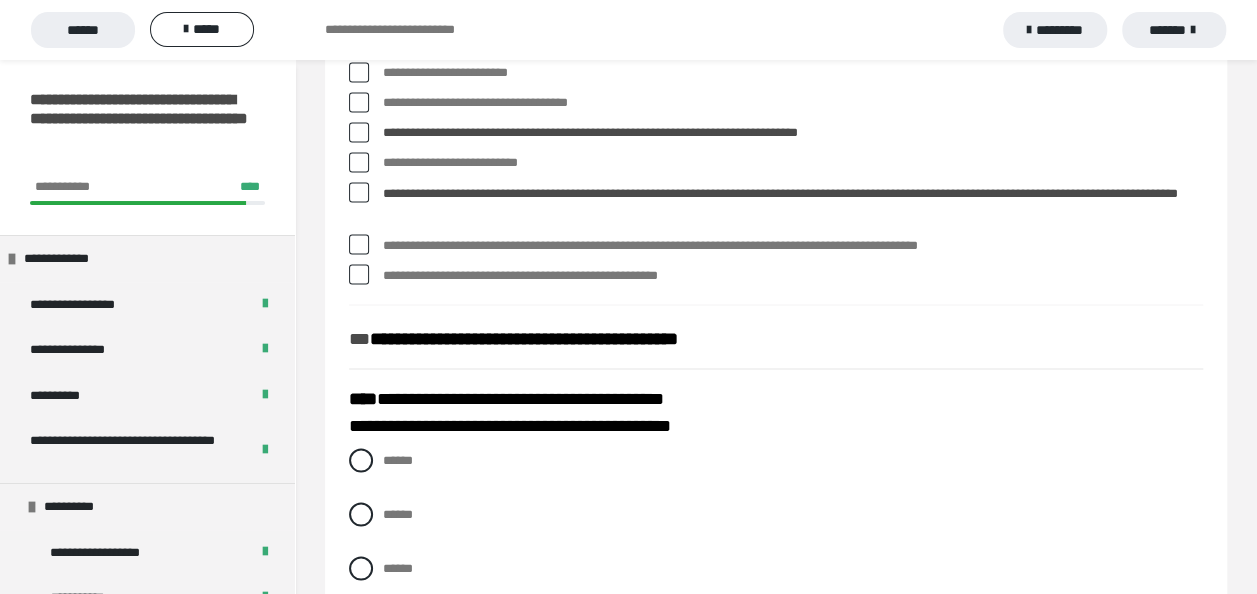 click at bounding box center [359, 274] 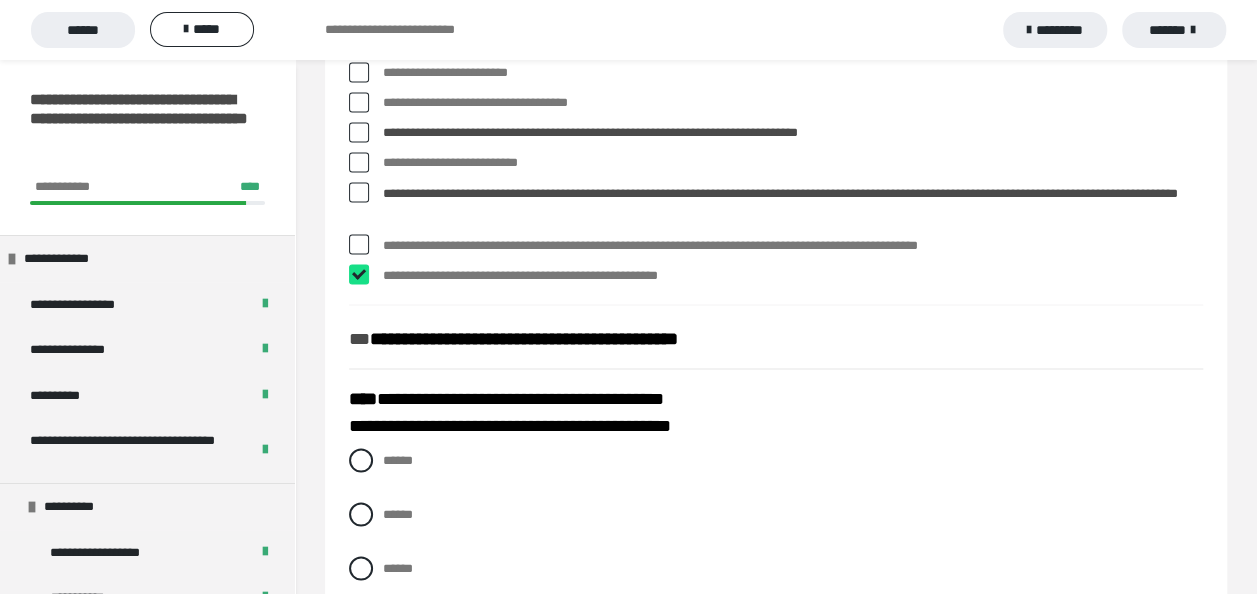 checkbox on "****" 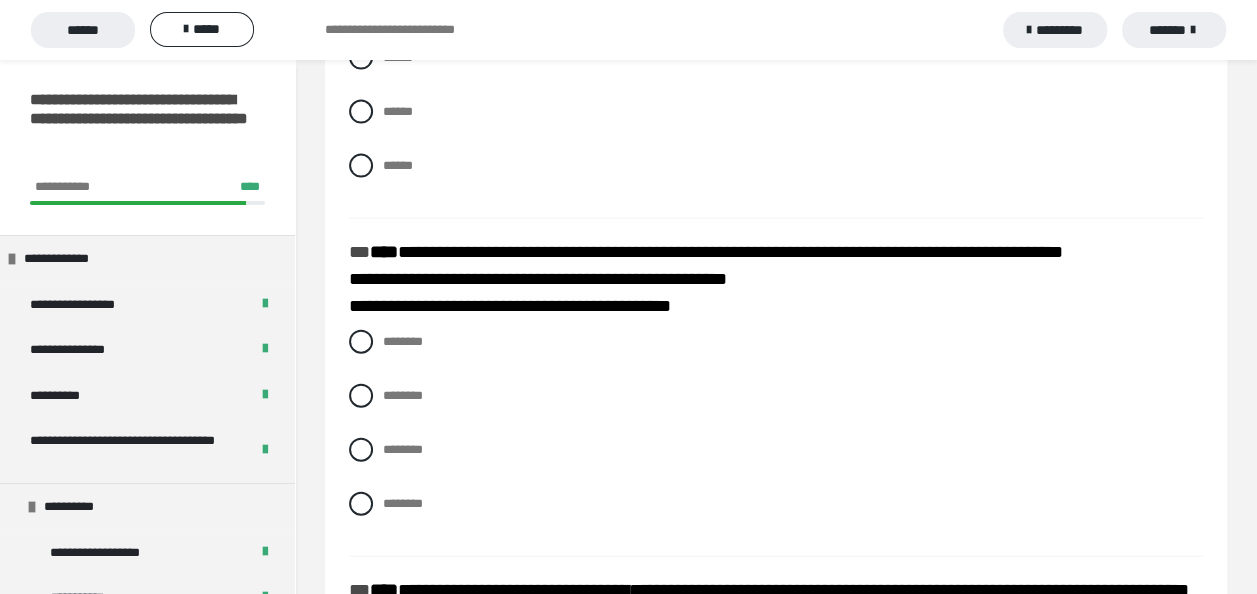 scroll, scrollTop: 2200, scrollLeft: 0, axis: vertical 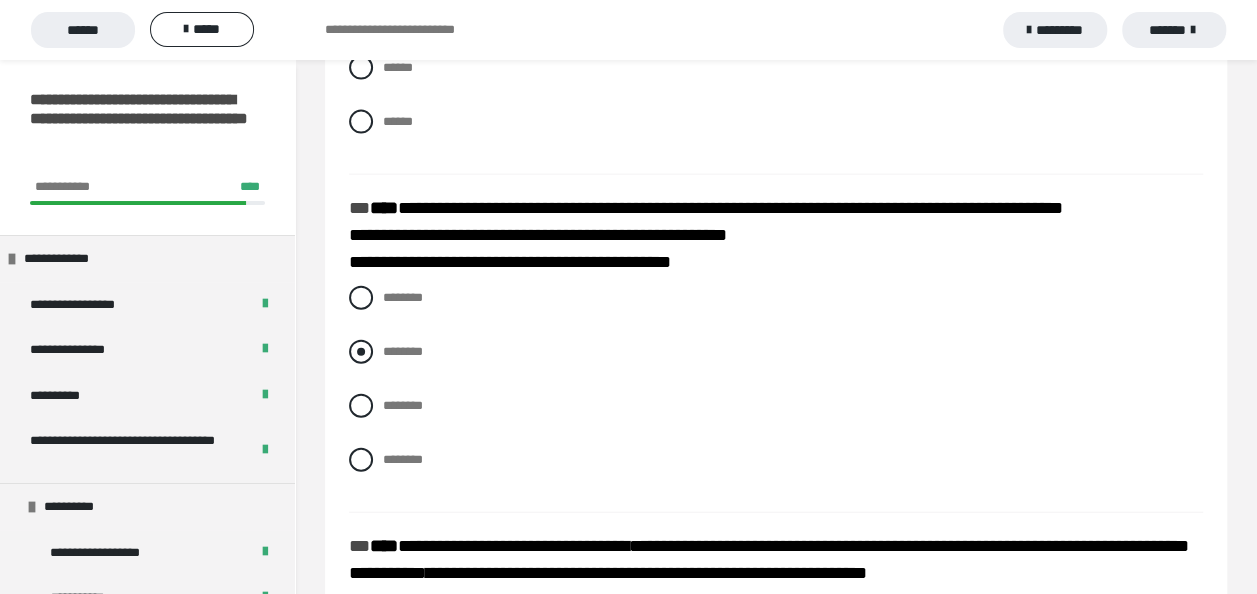 click on "********" at bounding box center [776, 352] 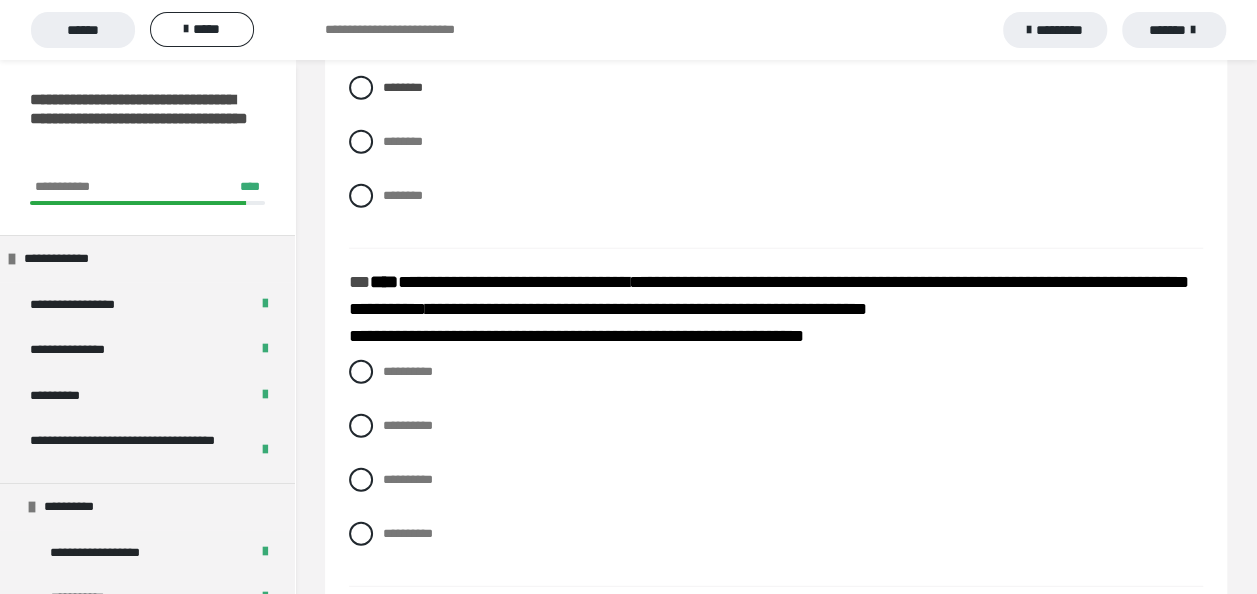 scroll, scrollTop: 2572, scrollLeft: 0, axis: vertical 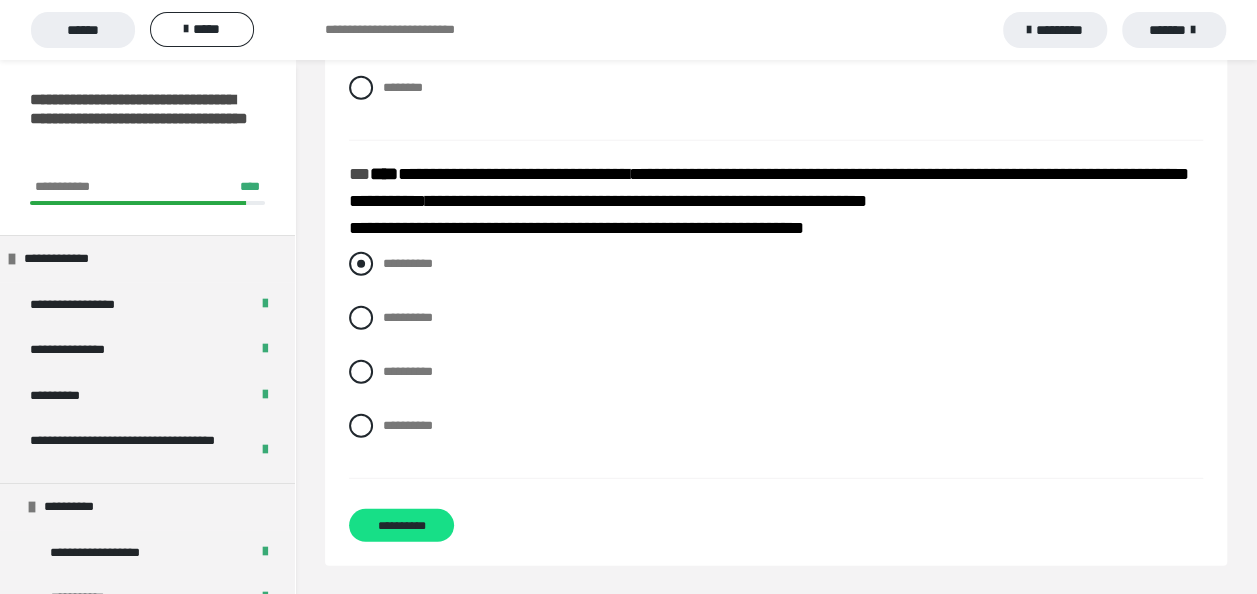 click at bounding box center [361, 264] 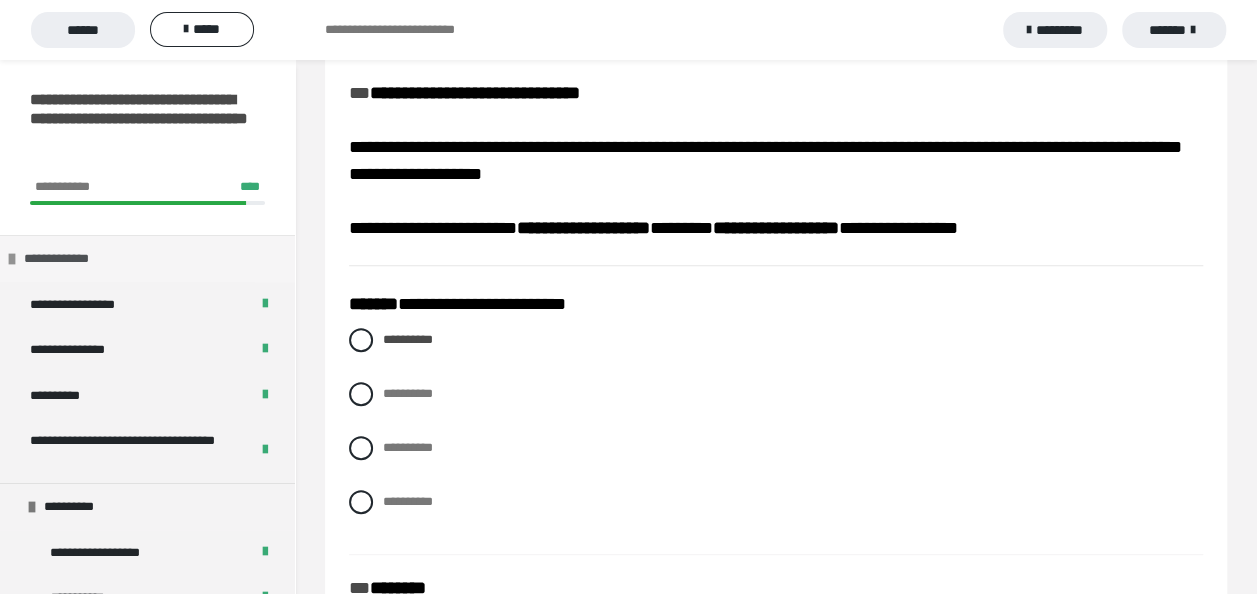scroll, scrollTop: 0, scrollLeft: 0, axis: both 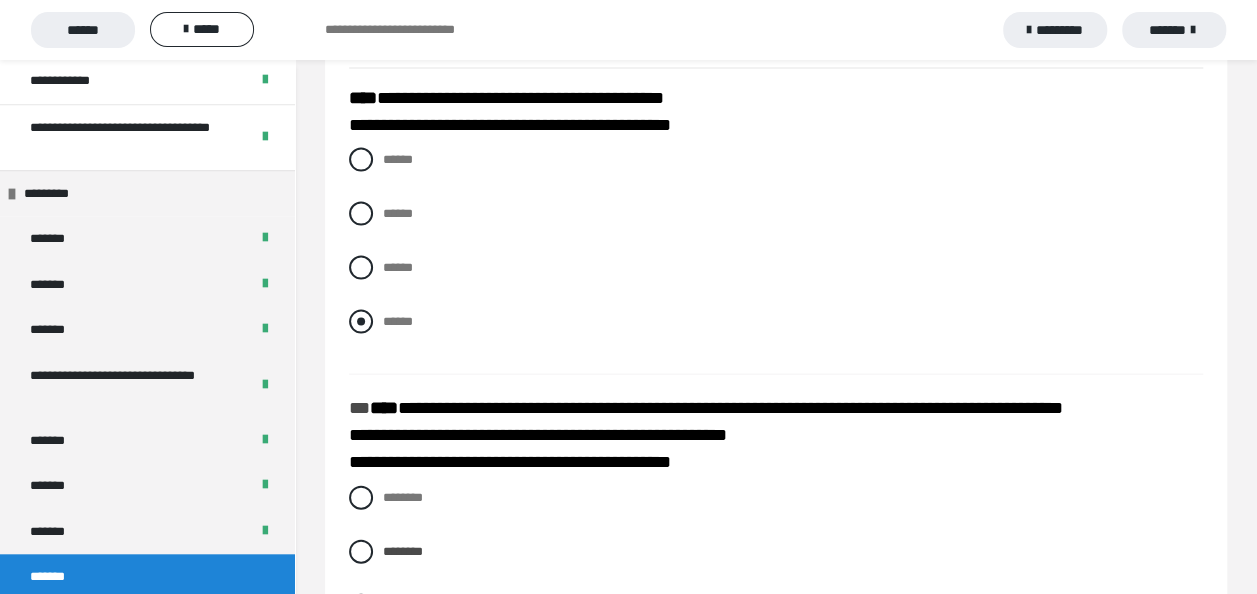 click at bounding box center (361, 322) 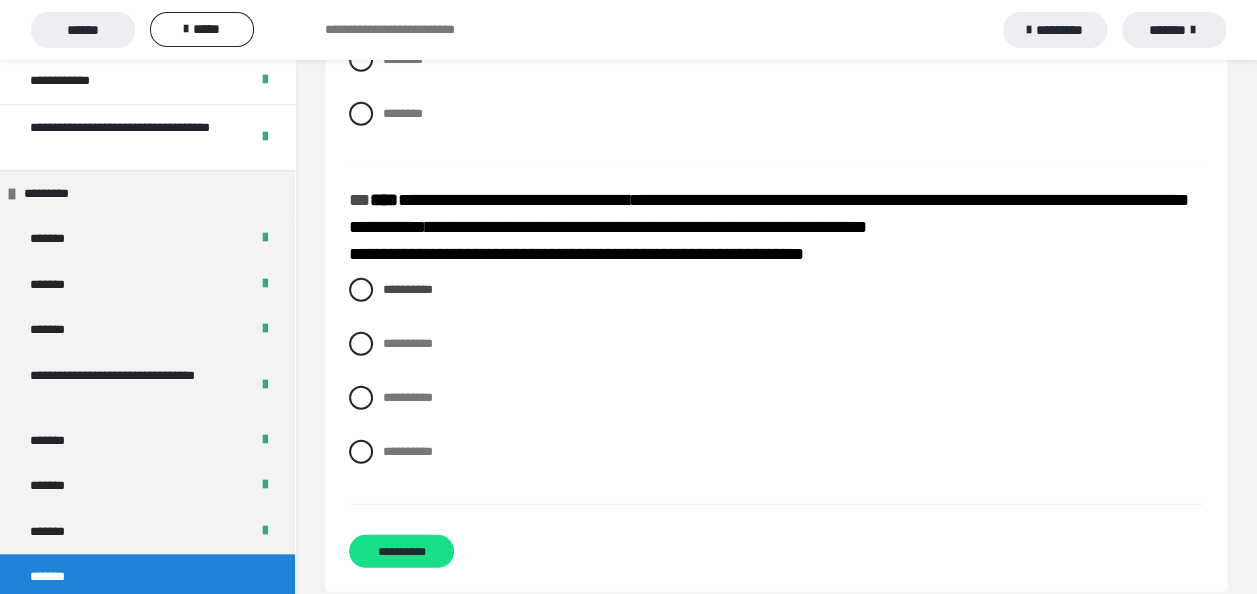 scroll, scrollTop: 2572, scrollLeft: 0, axis: vertical 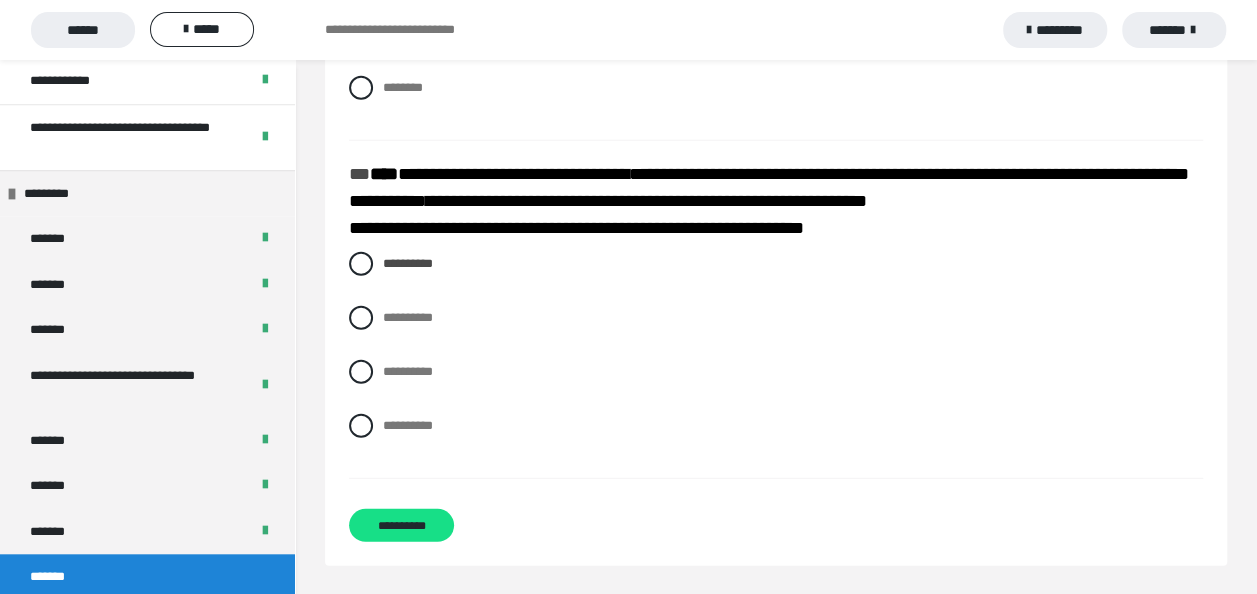 click on "**********" at bounding box center (776, -854) 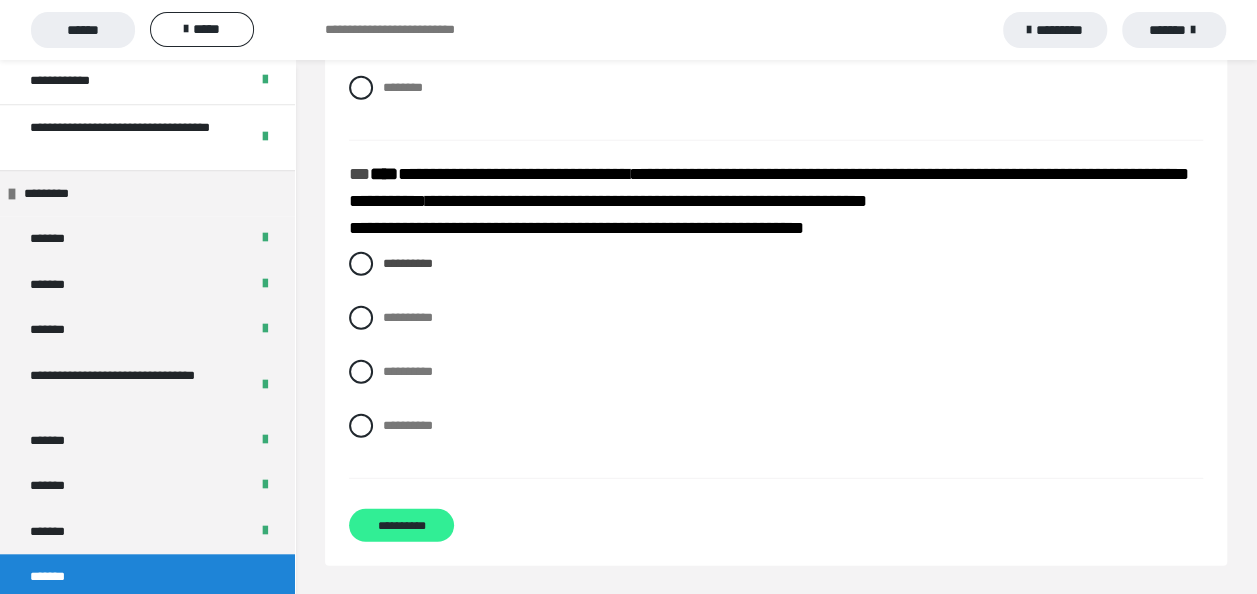 click on "**********" at bounding box center (401, 525) 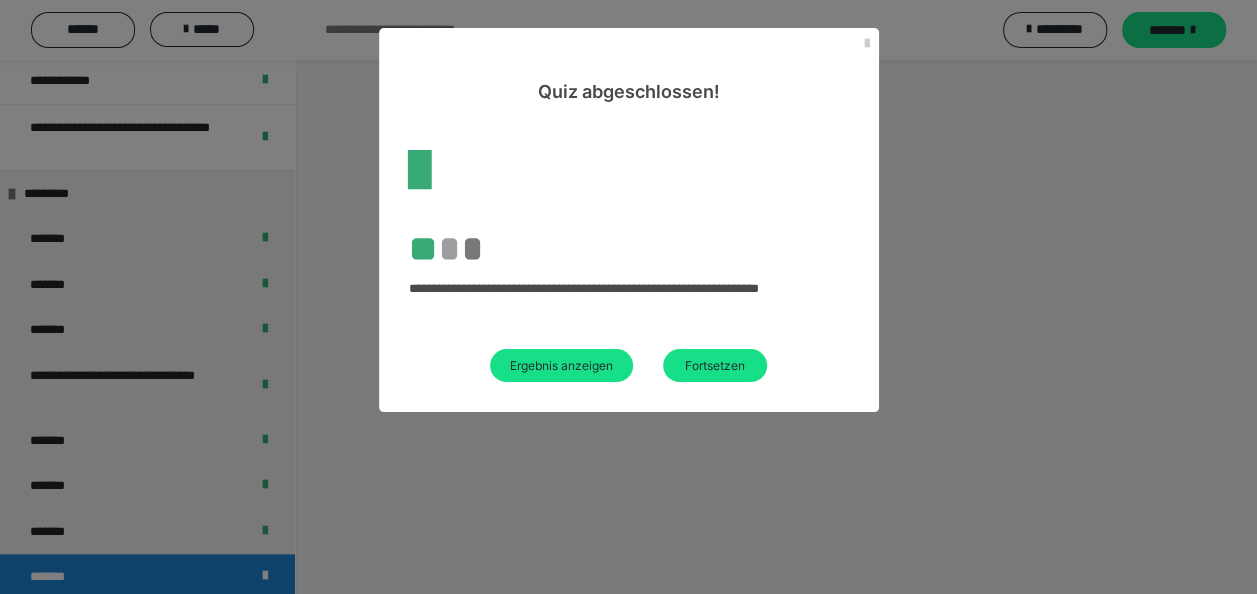 scroll, scrollTop: 60, scrollLeft: 0, axis: vertical 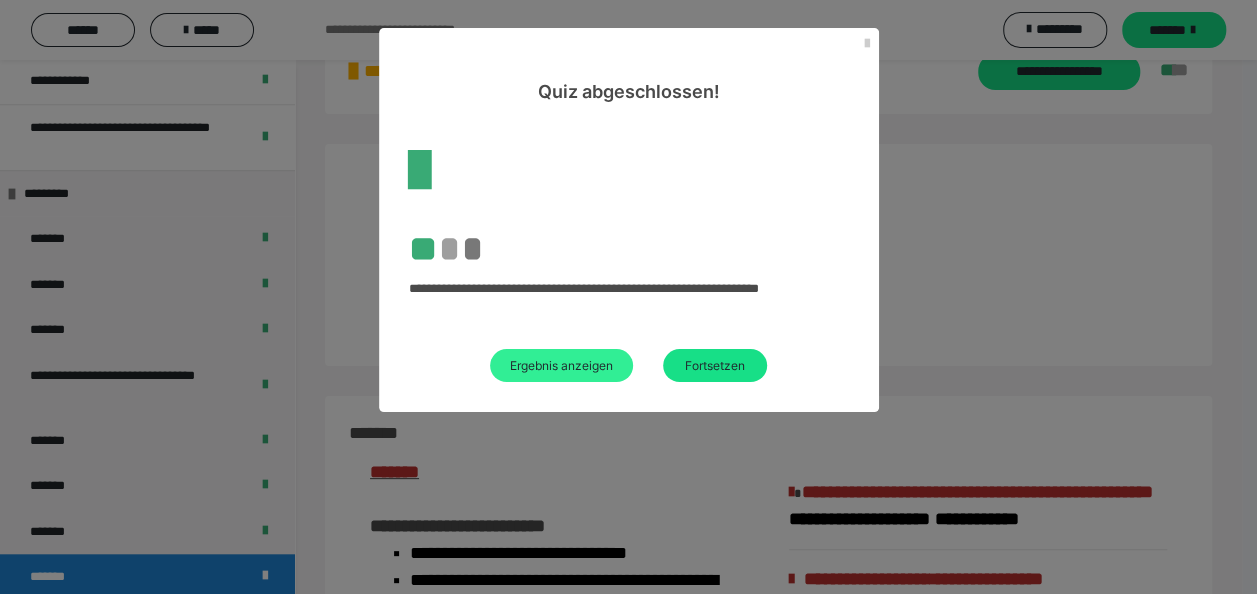click on "Ergebnis anzeigen" at bounding box center (561, 365) 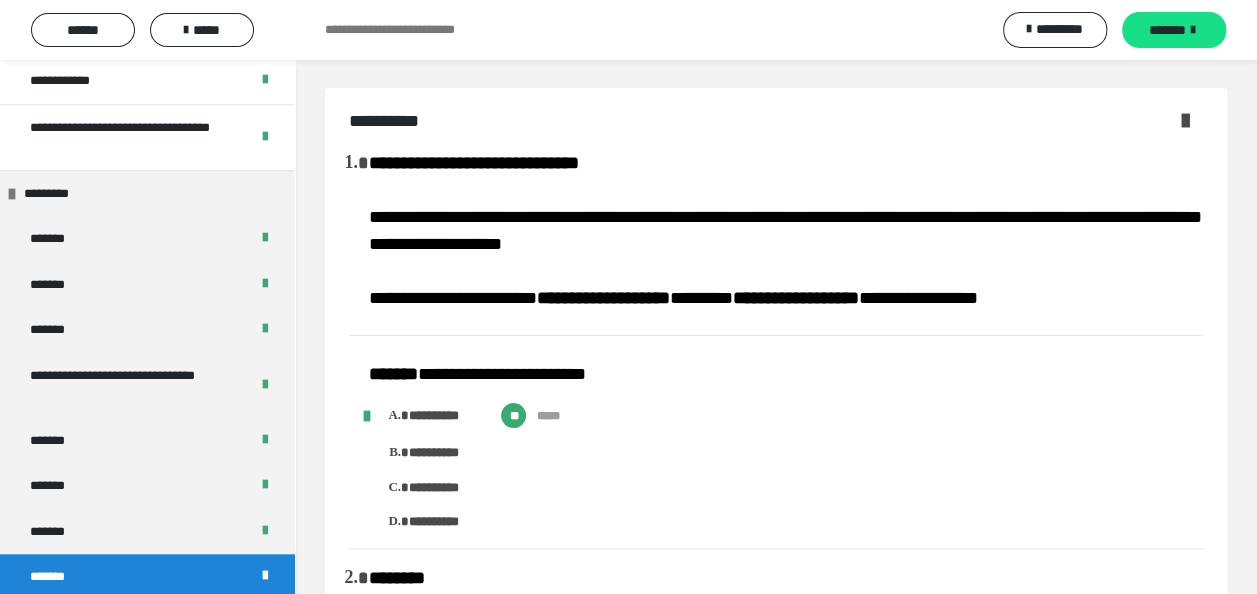 scroll, scrollTop: 0, scrollLeft: 0, axis: both 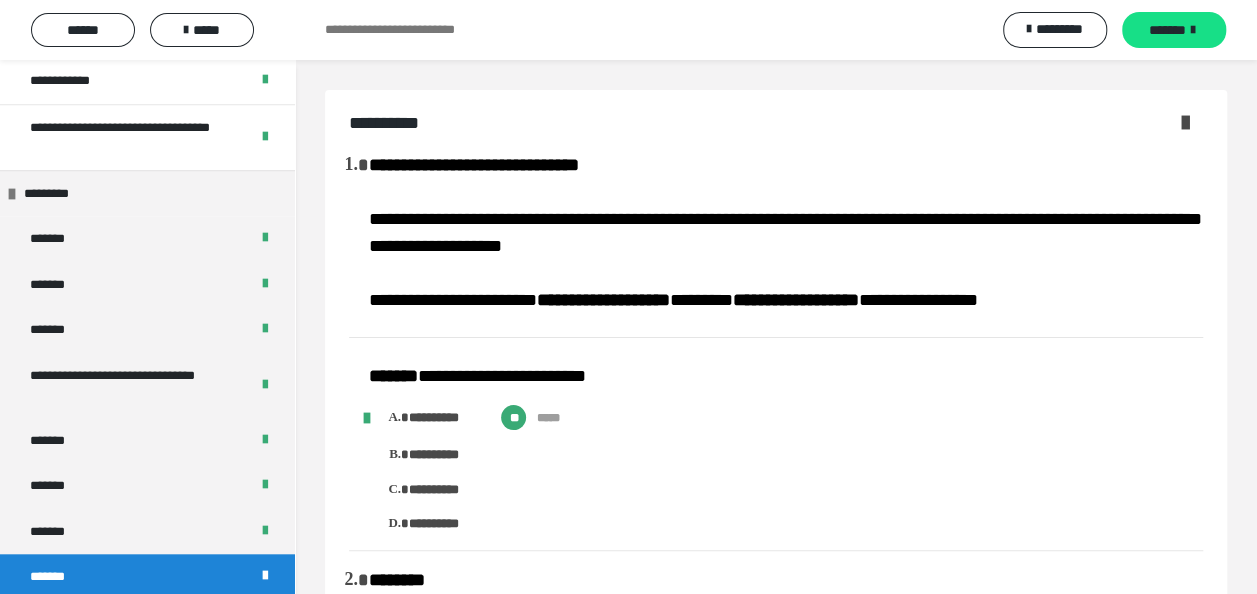 click at bounding box center (1185, 122) 